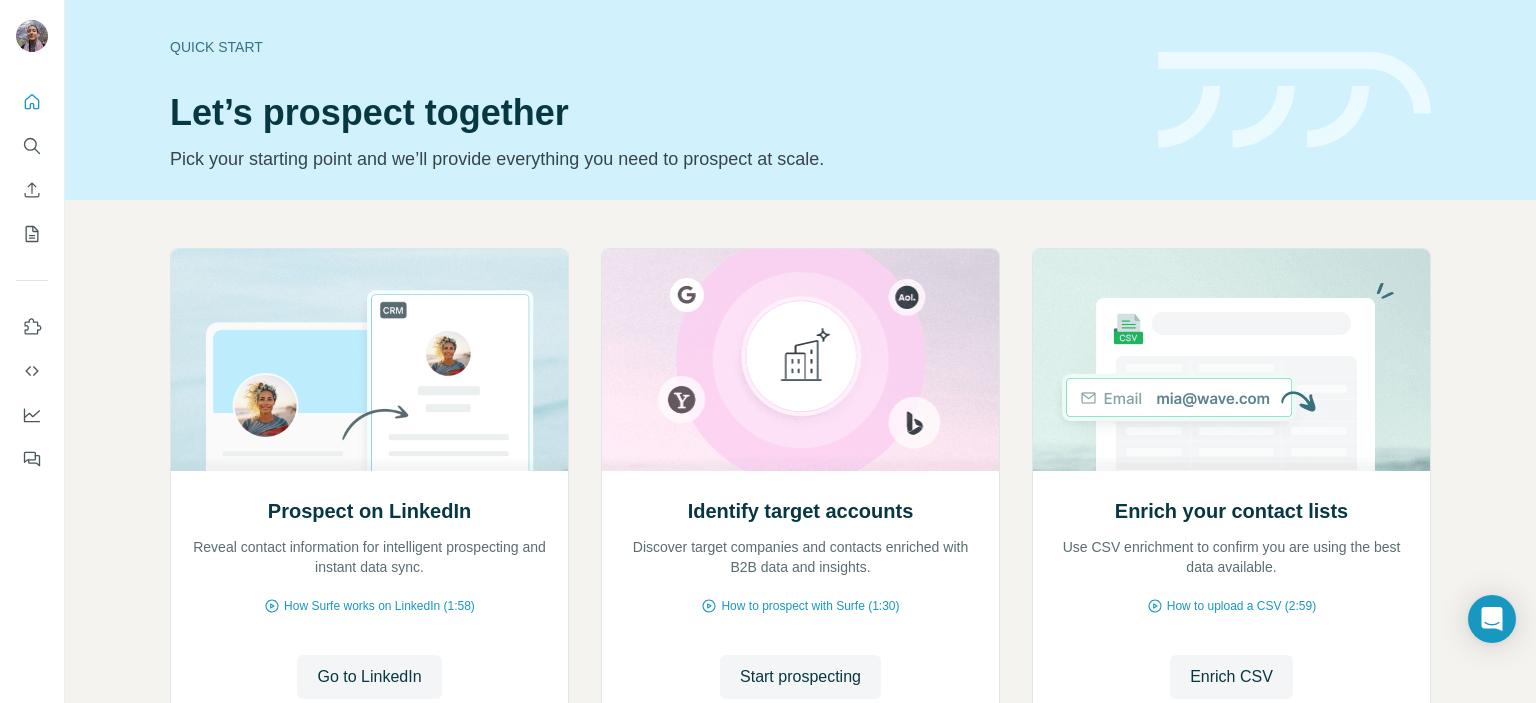 scroll, scrollTop: 0, scrollLeft: 0, axis: both 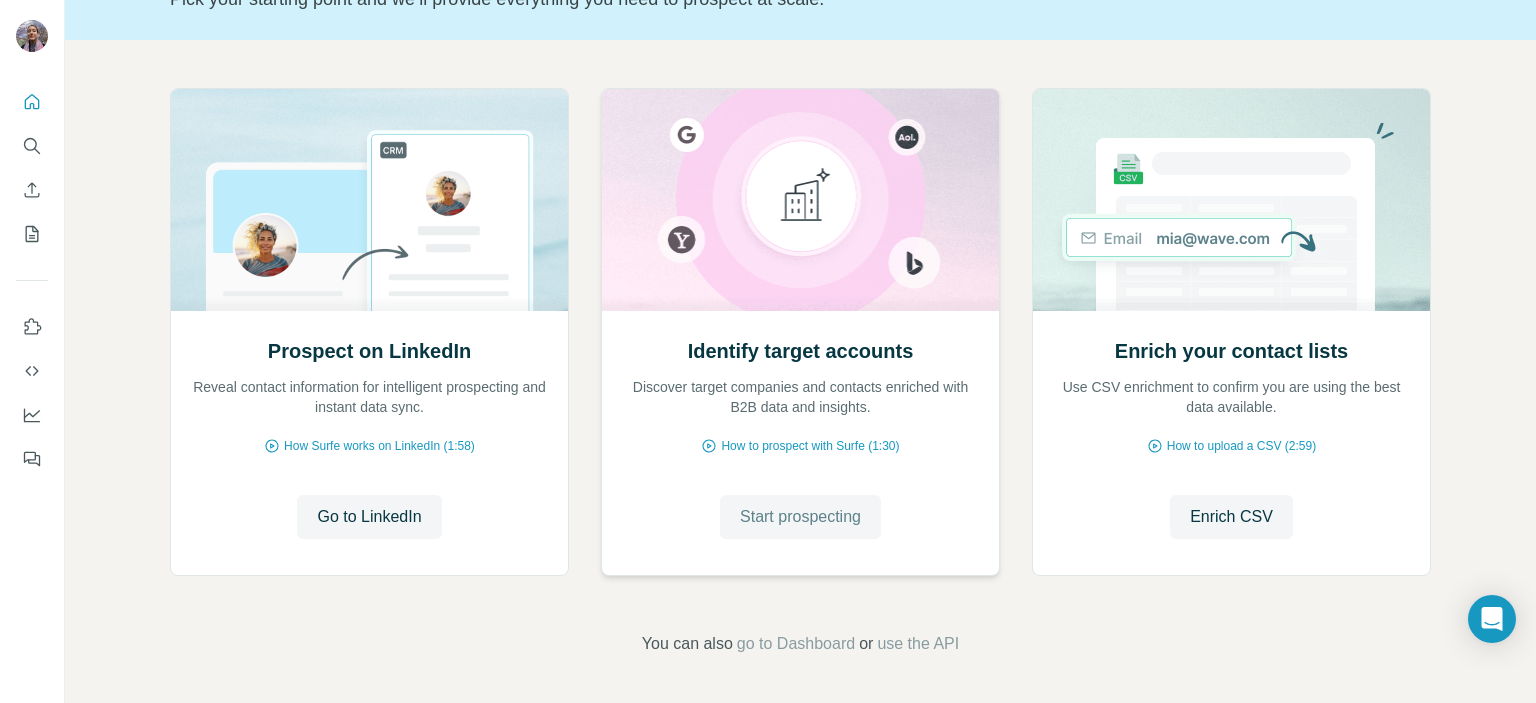 click on "Start prospecting" at bounding box center [800, 517] 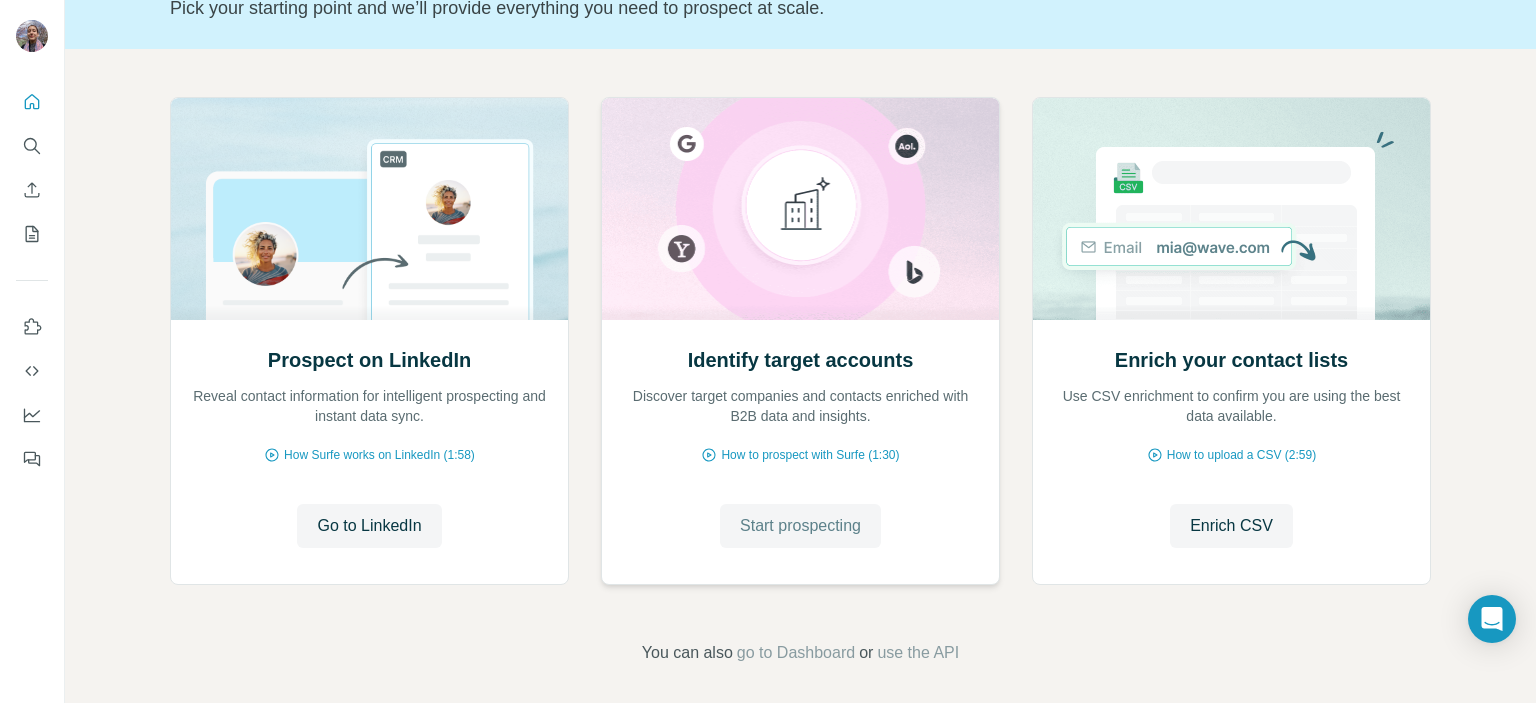 scroll, scrollTop: 160, scrollLeft: 0, axis: vertical 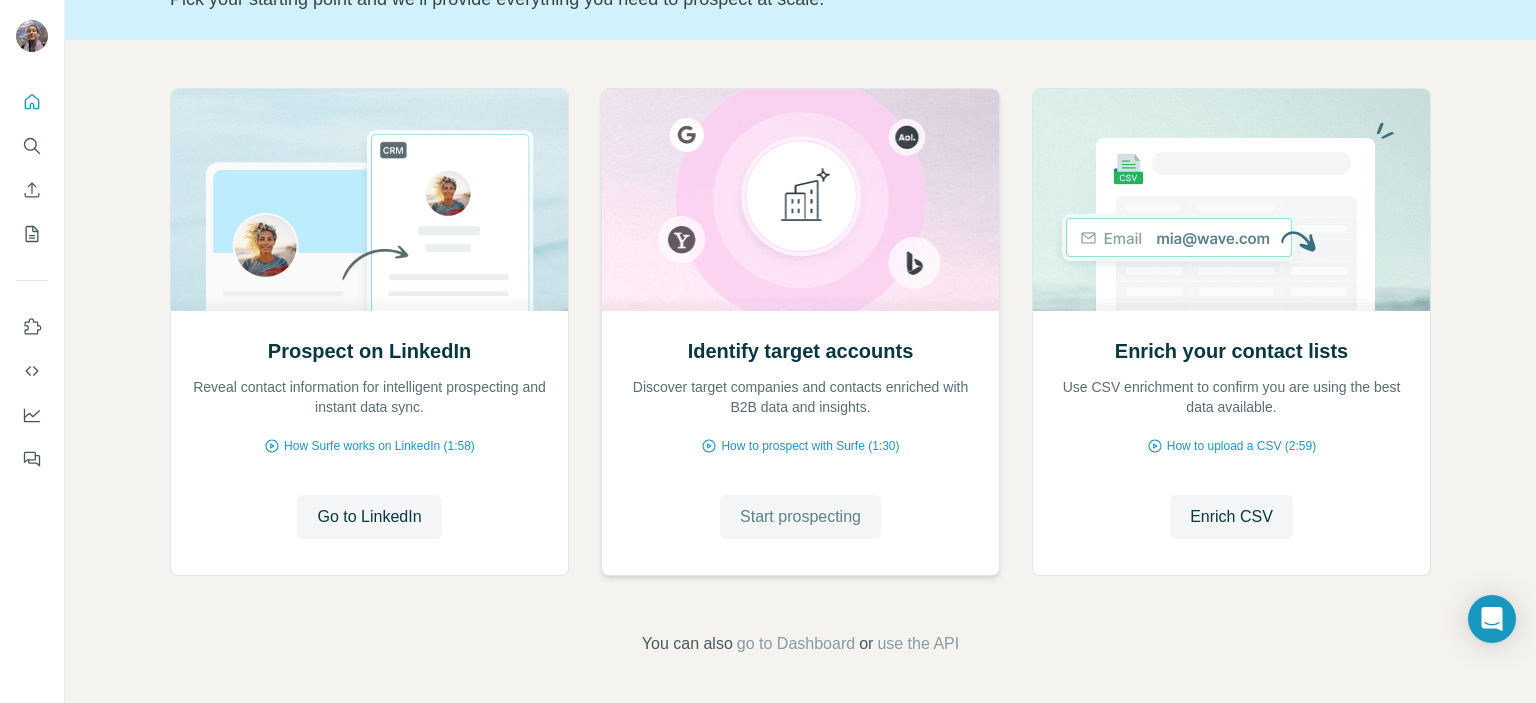 click on "Start prospecting" at bounding box center (800, 517) 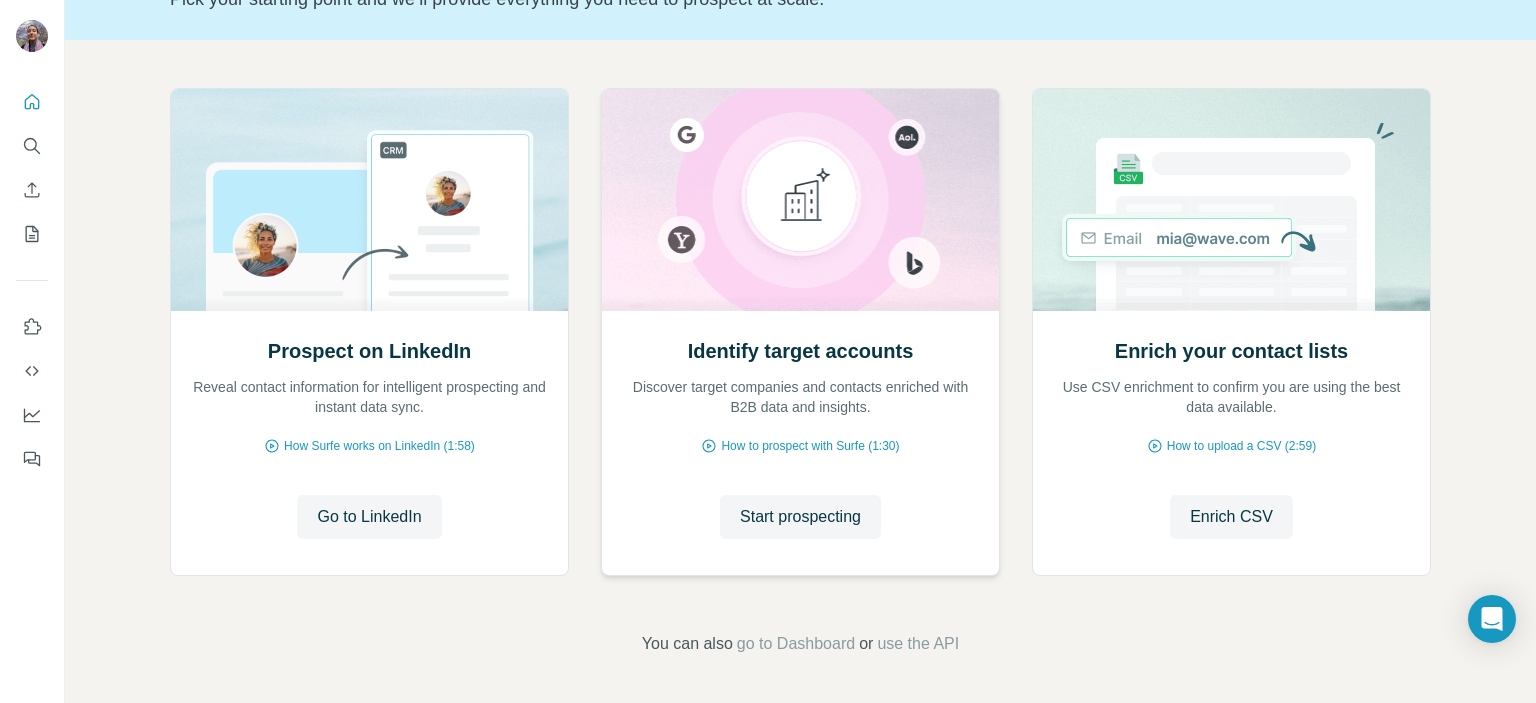 click at bounding box center [800, 200] 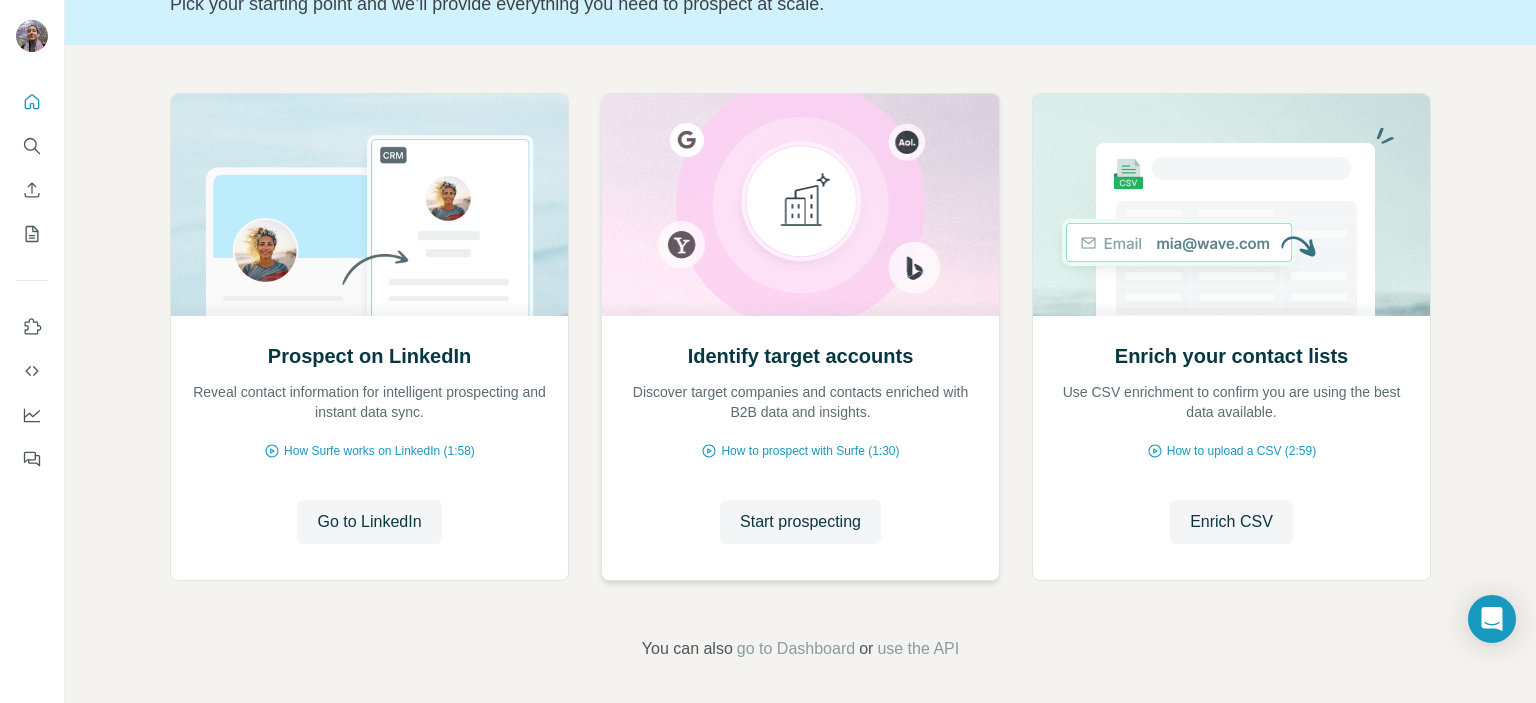 scroll, scrollTop: 160, scrollLeft: 0, axis: vertical 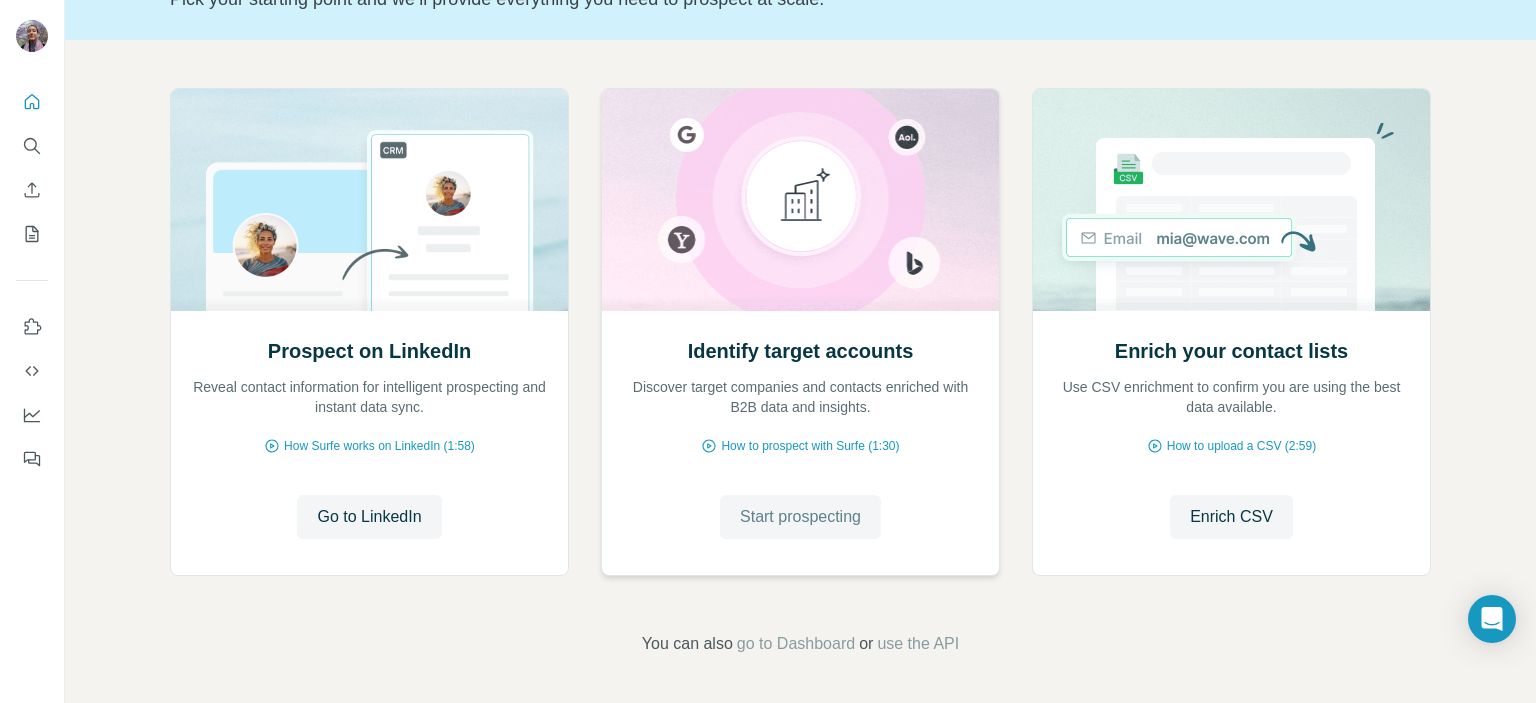 click on "Start prospecting" at bounding box center [800, 517] 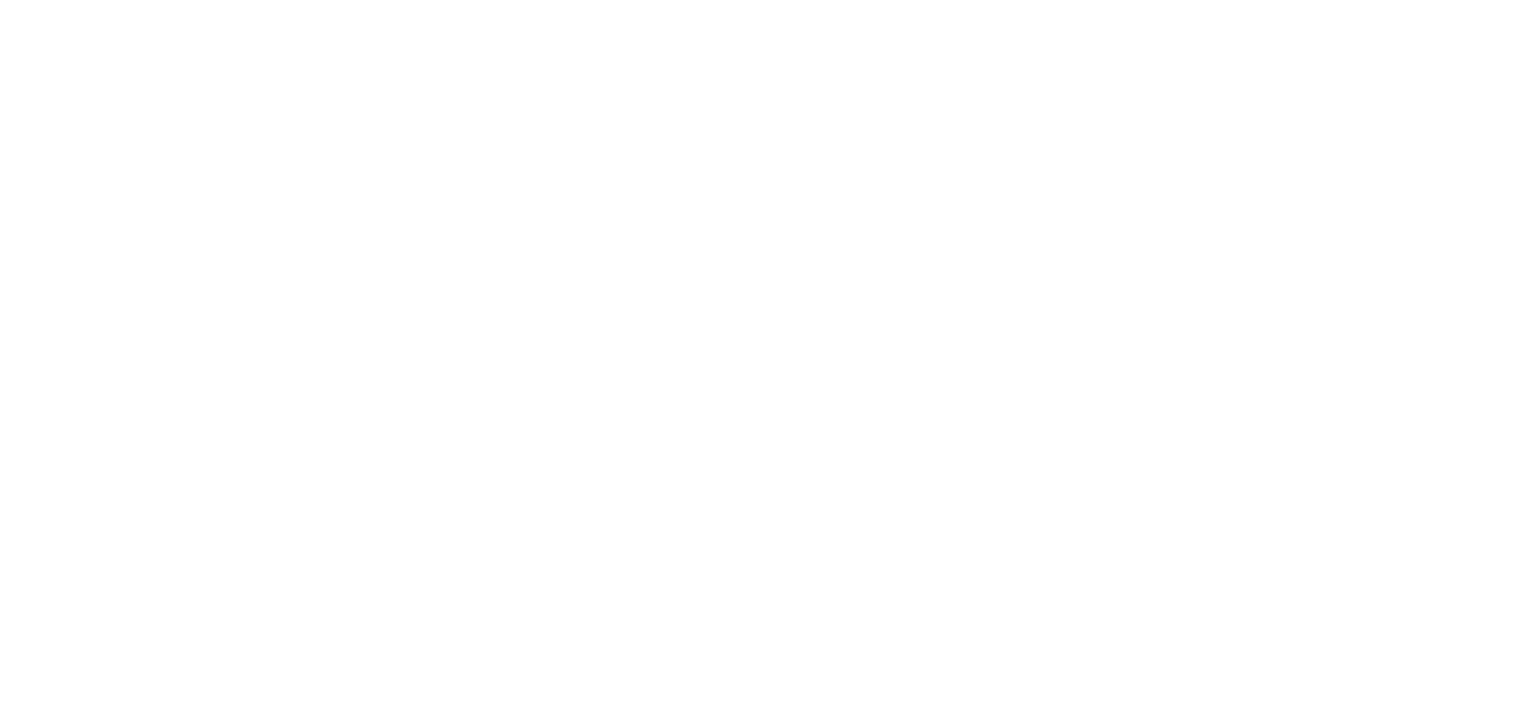scroll, scrollTop: 0, scrollLeft: 0, axis: both 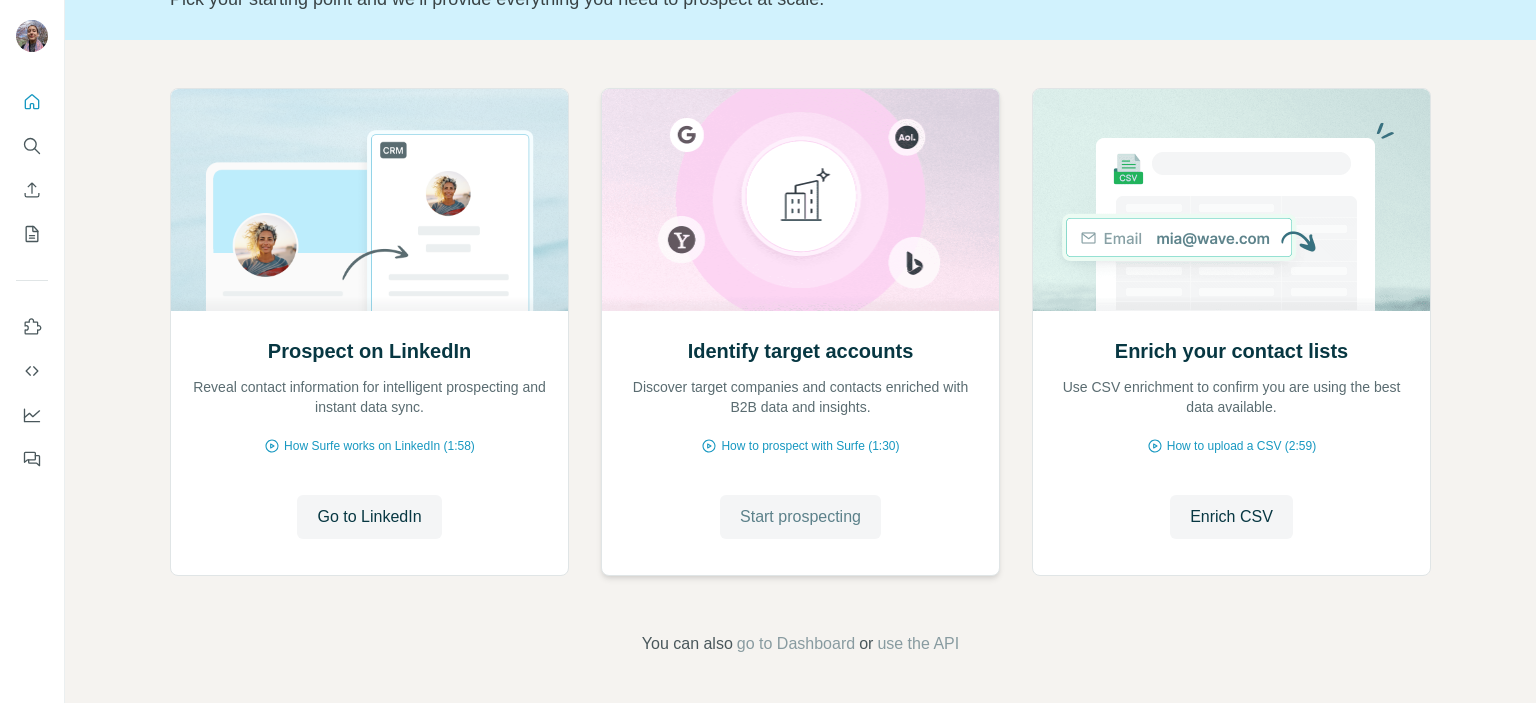 click on "Start prospecting" at bounding box center [800, 517] 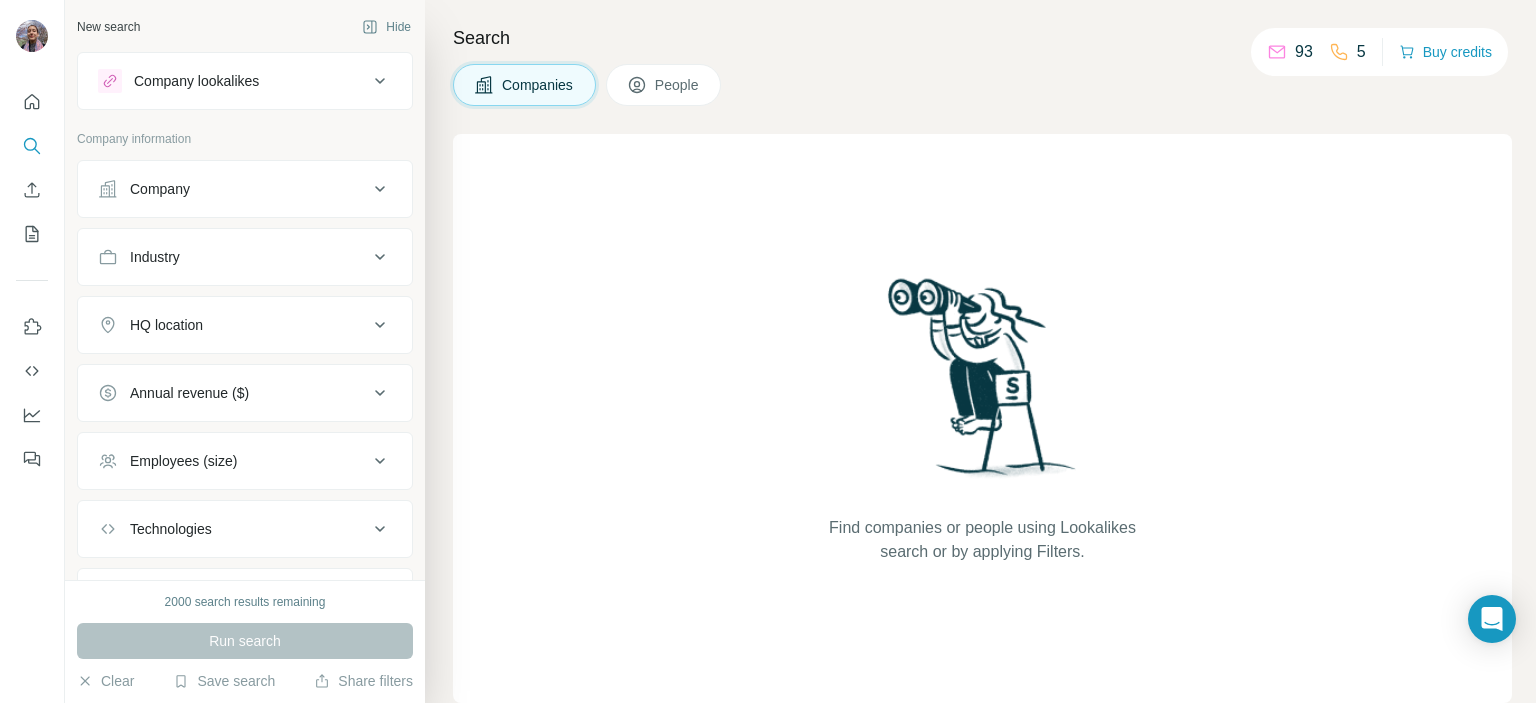 drag, startPoint x: 626, startPoint y: 0, endPoint x: 956, endPoint y: 531, distance: 625.1888 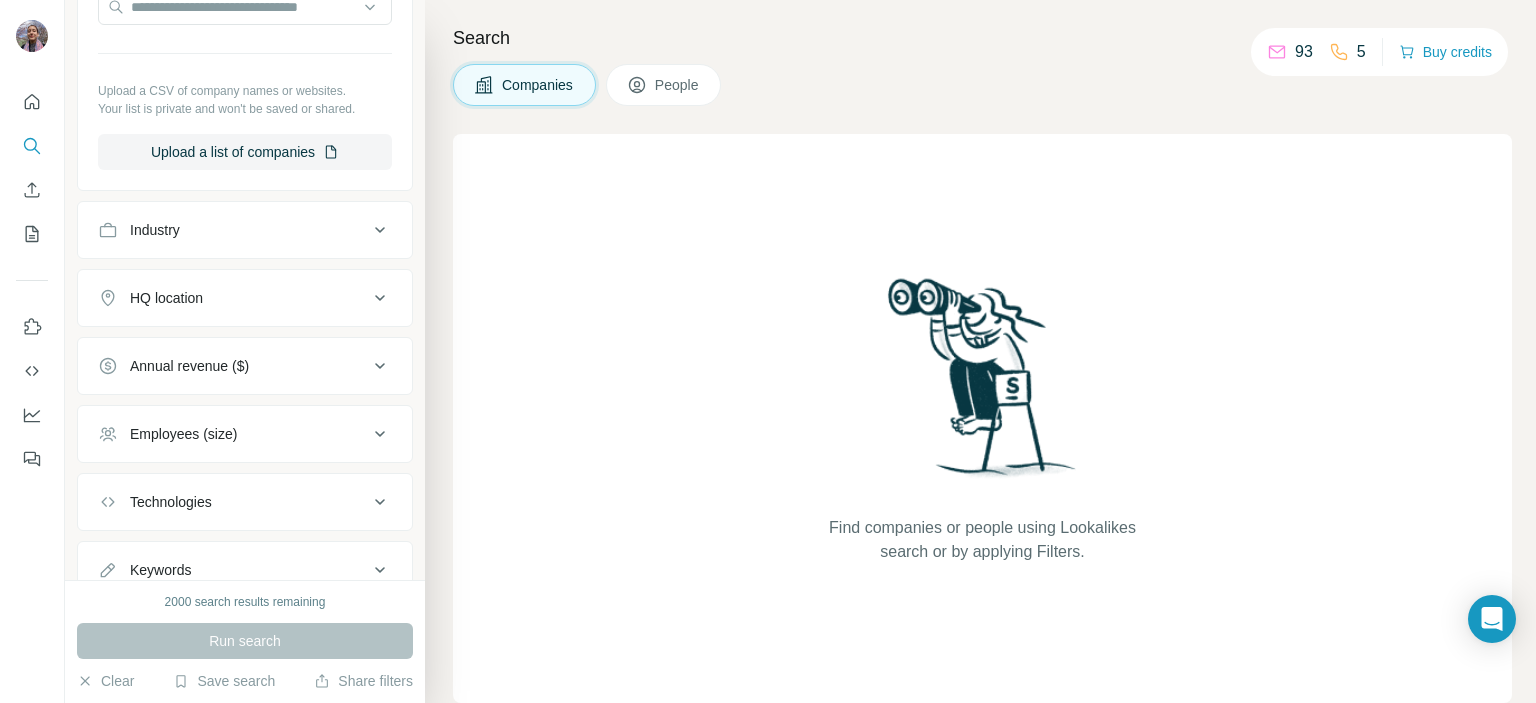 scroll, scrollTop: 300, scrollLeft: 0, axis: vertical 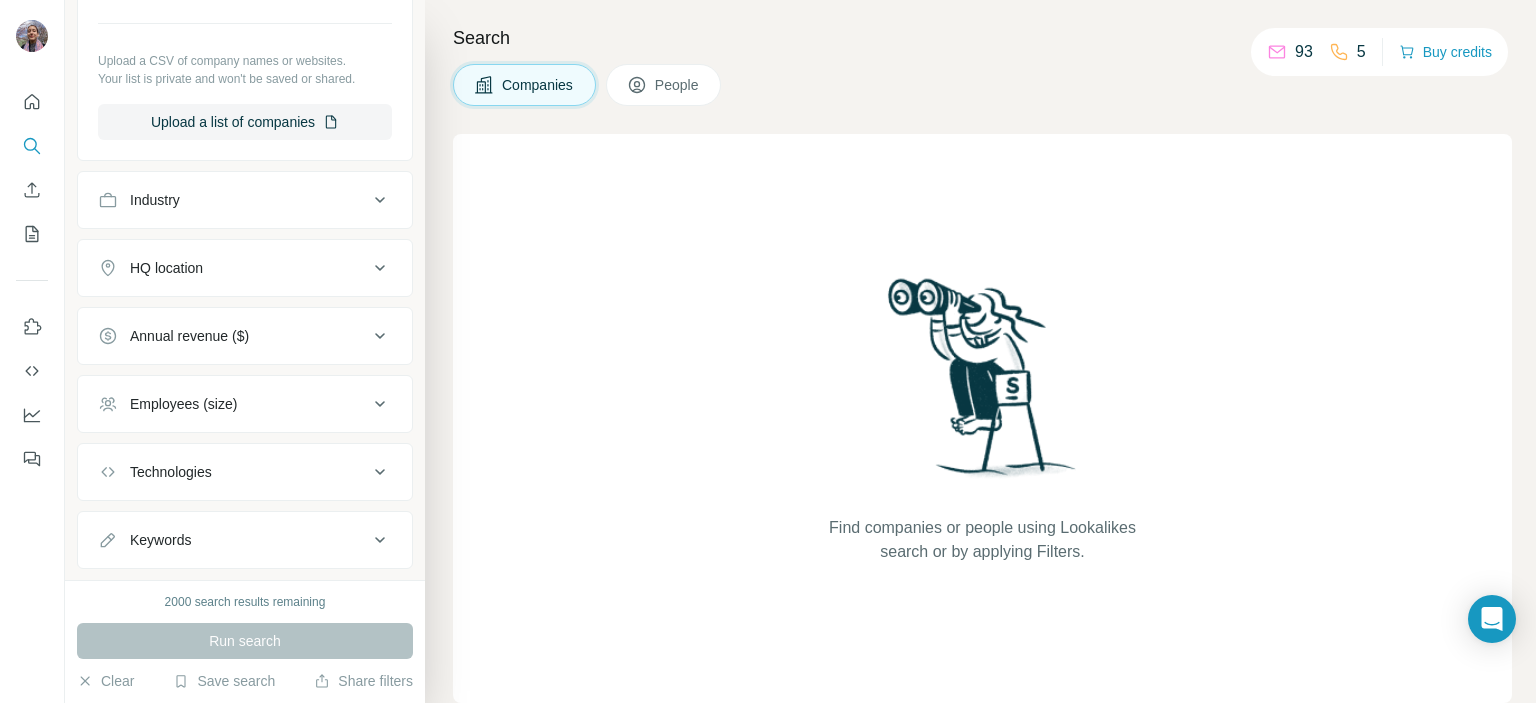 click on "HQ location" at bounding box center (233, 268) 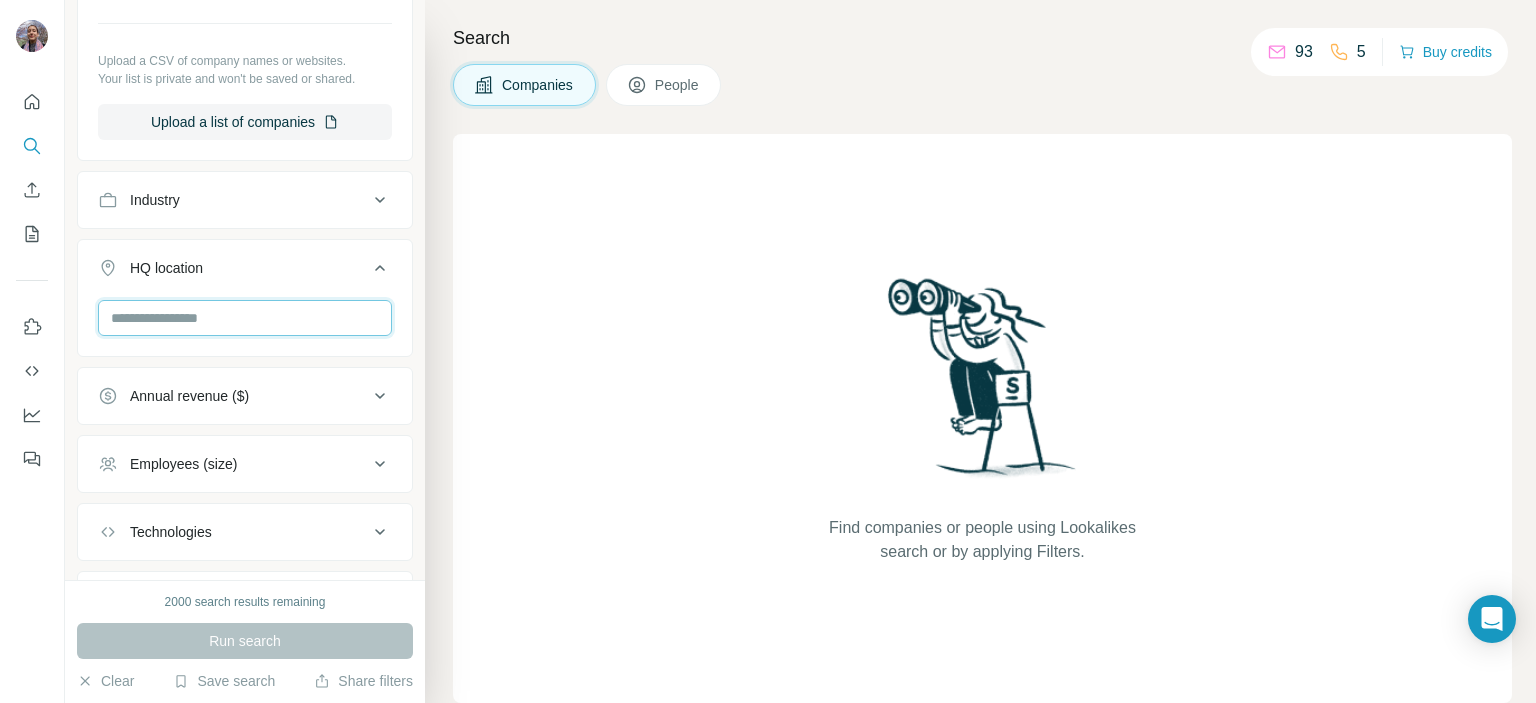 click at bounding box center (245, 318) 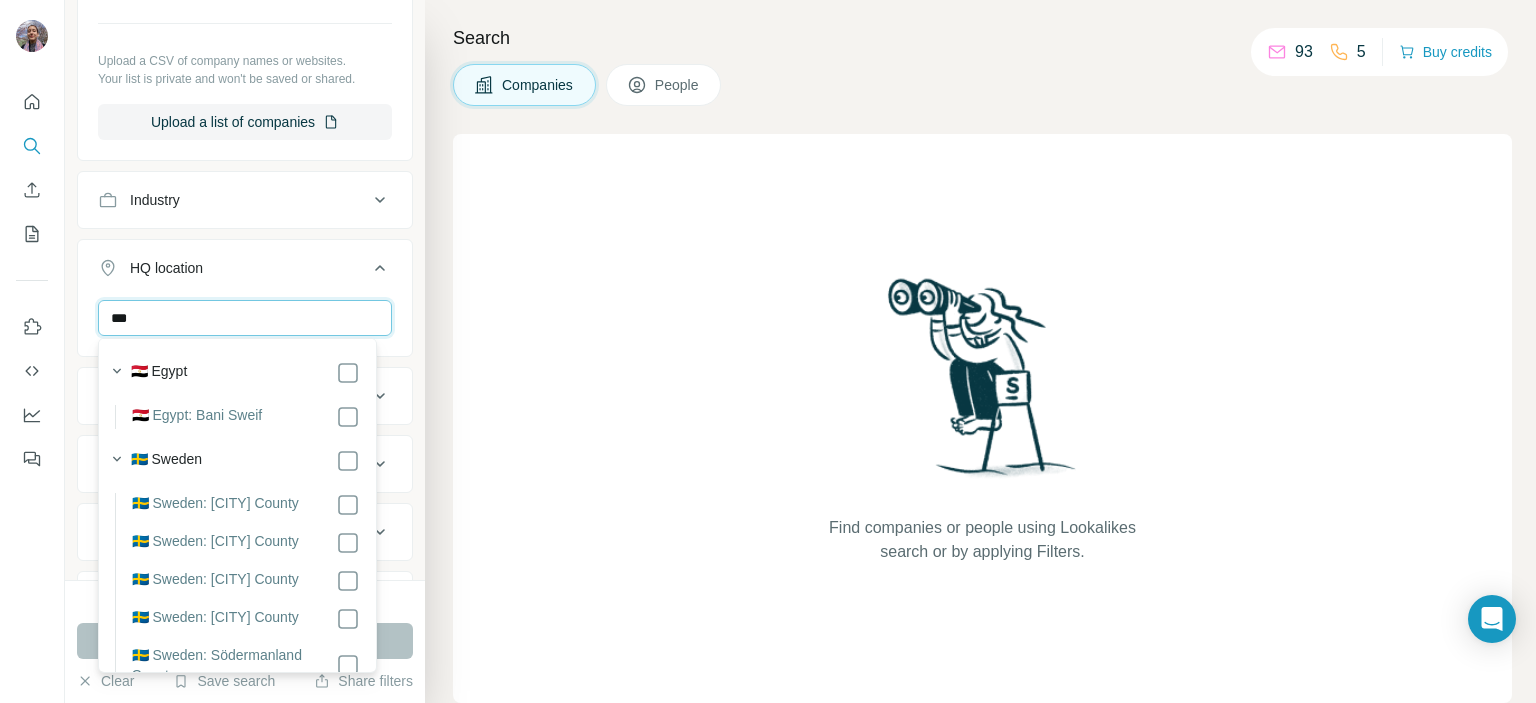 type on "***" 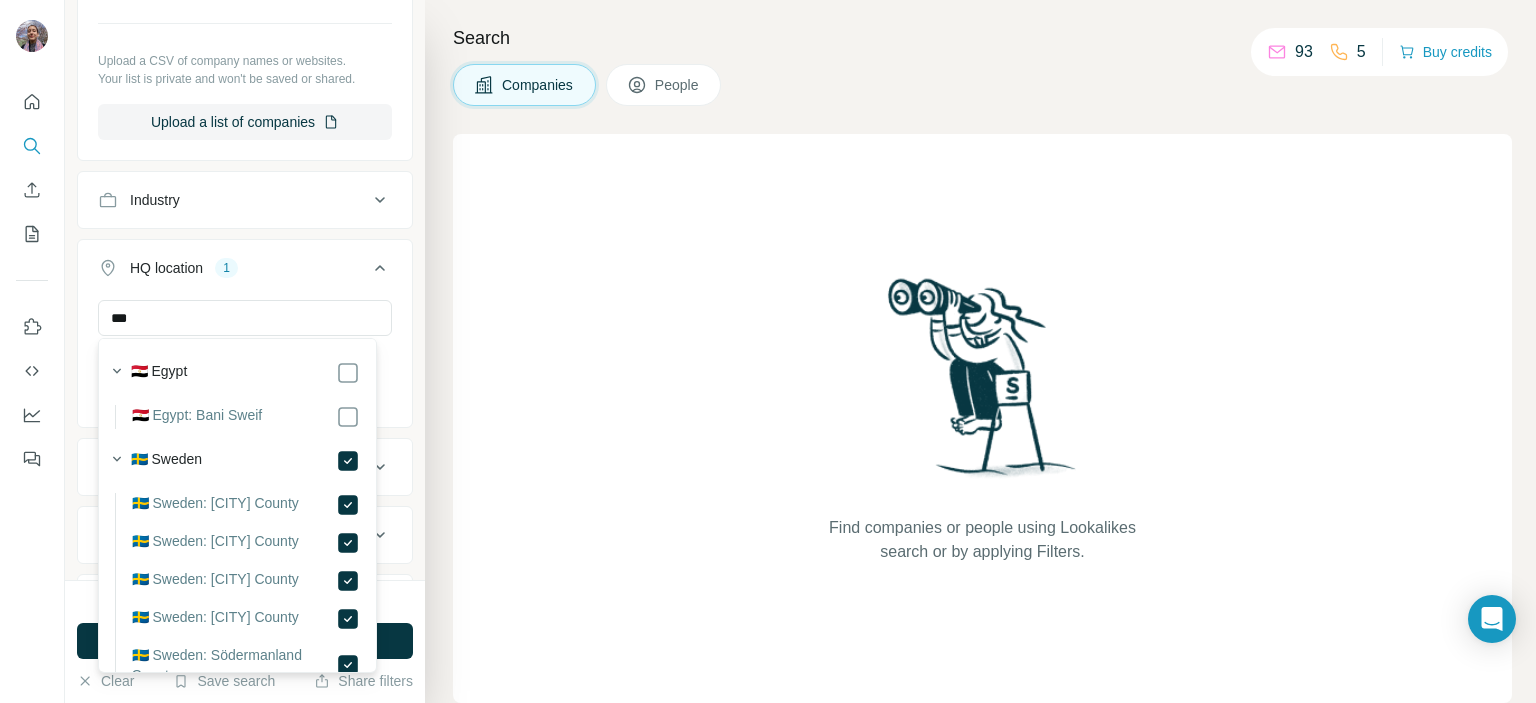 click on "Find companies or people using Lookalikes search or by applying Filters." at bounding box center [982, 418] 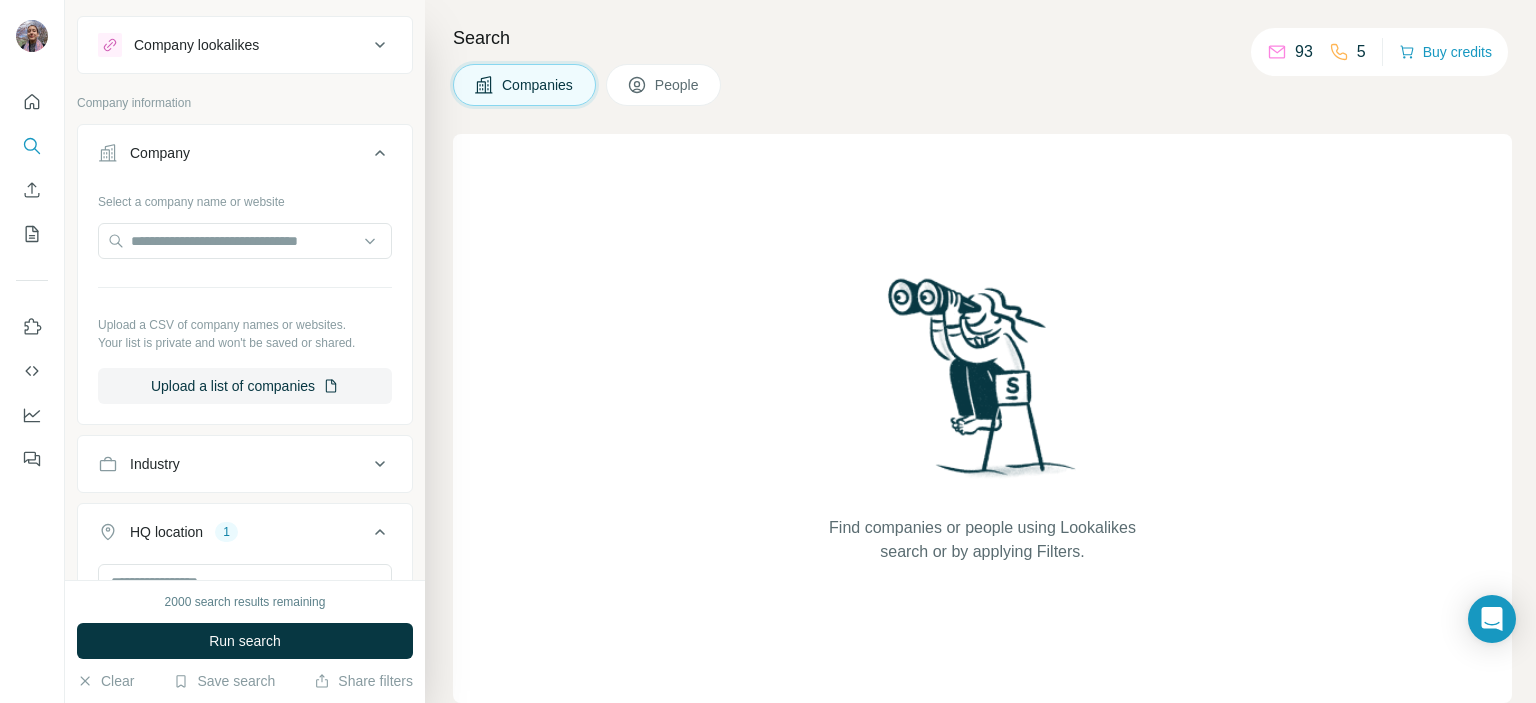 scroll, scrollTop: 0, scrollLeft: 0, axis: both 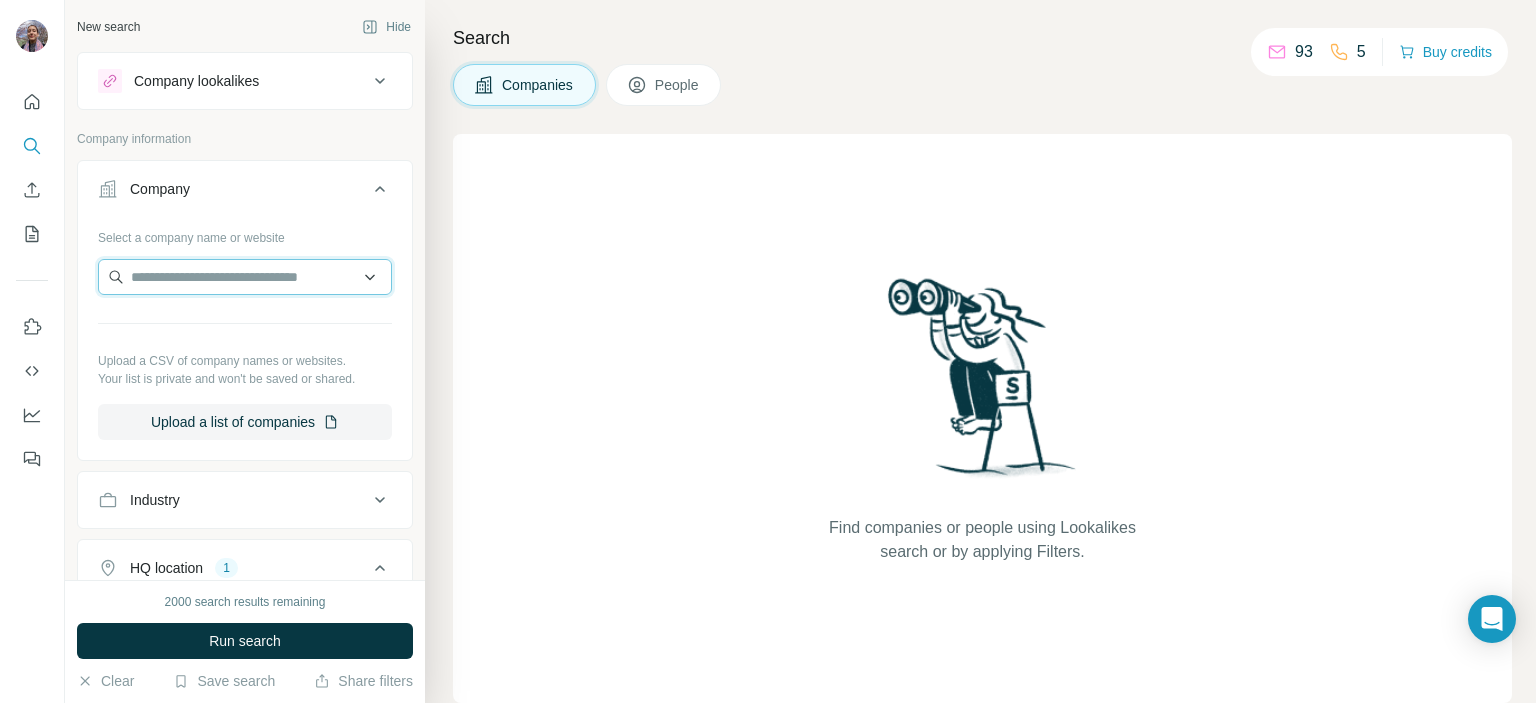 click at bounding box center (245, 277) 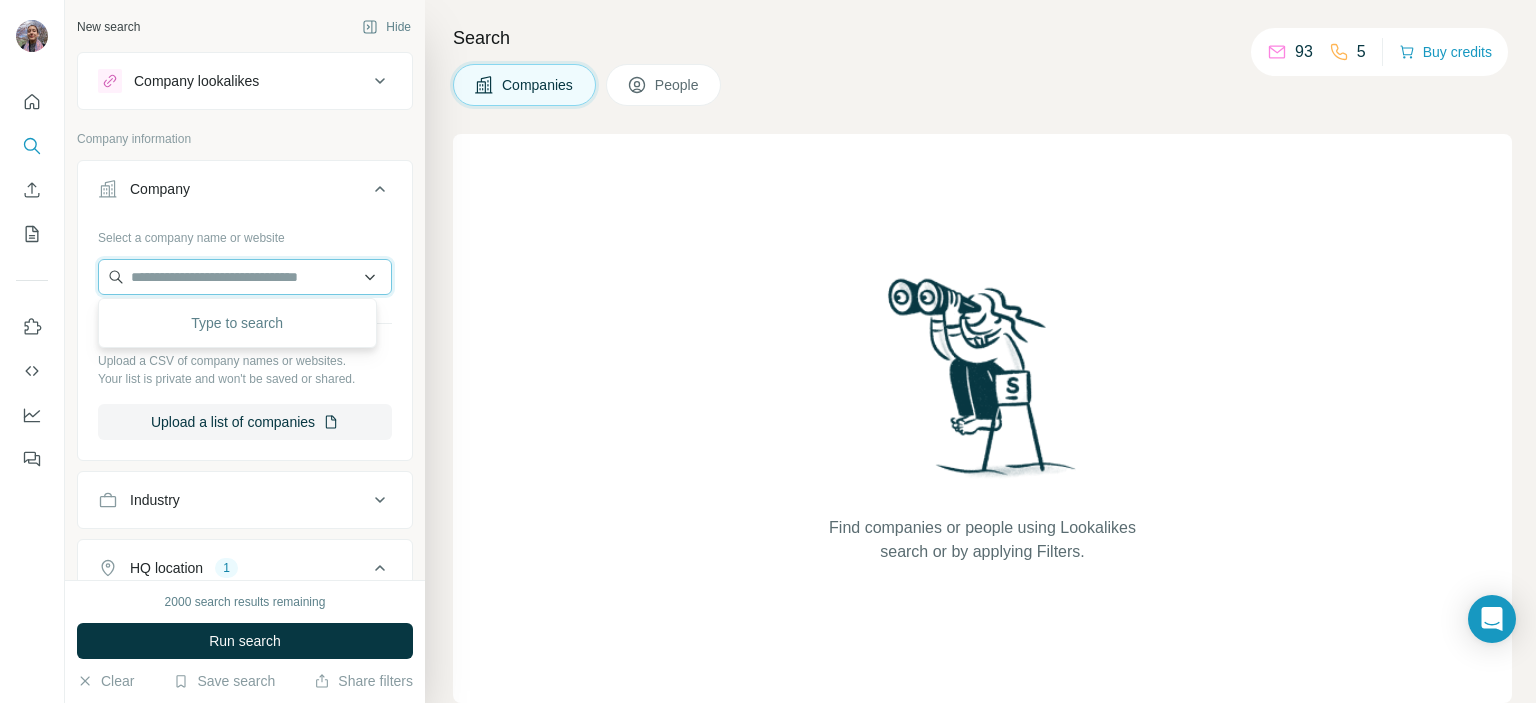 paste on "**********" 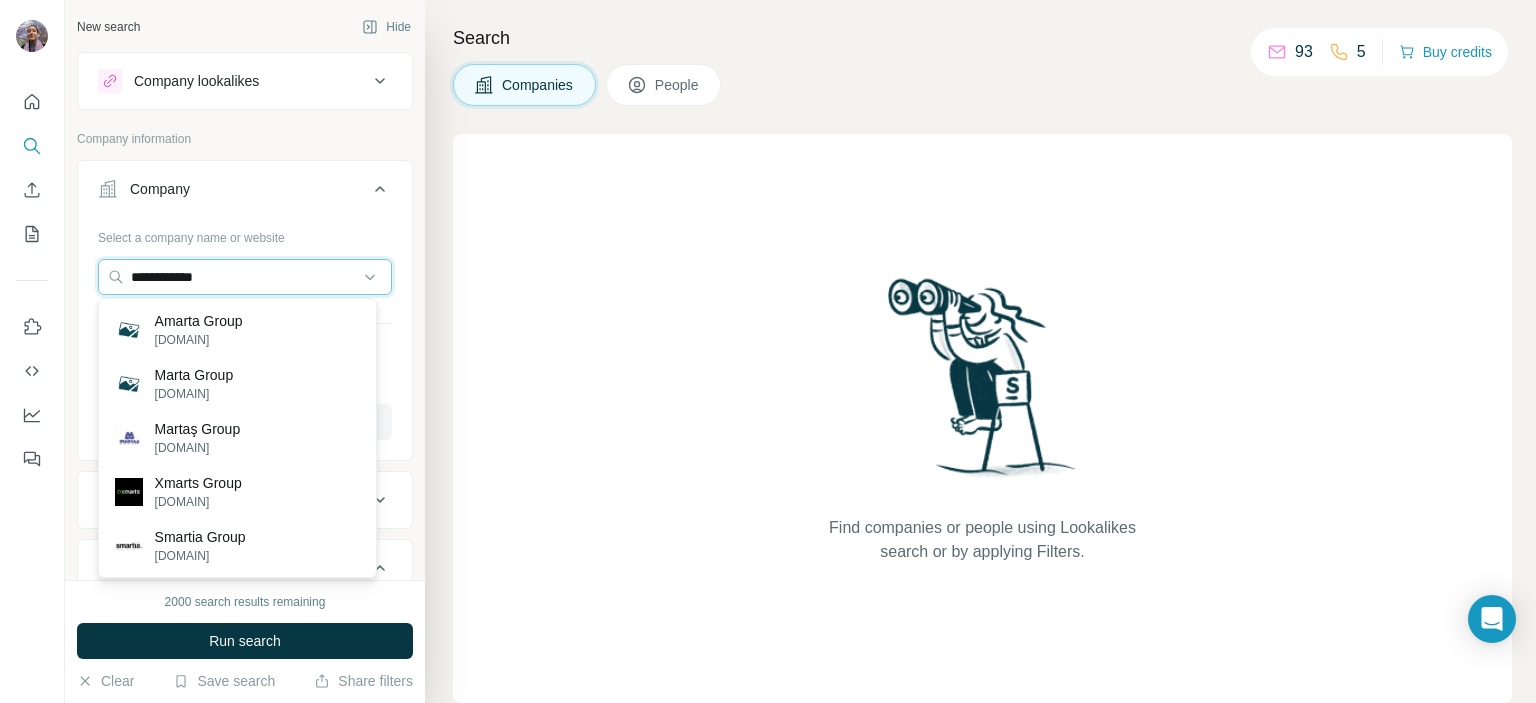type on "**********" 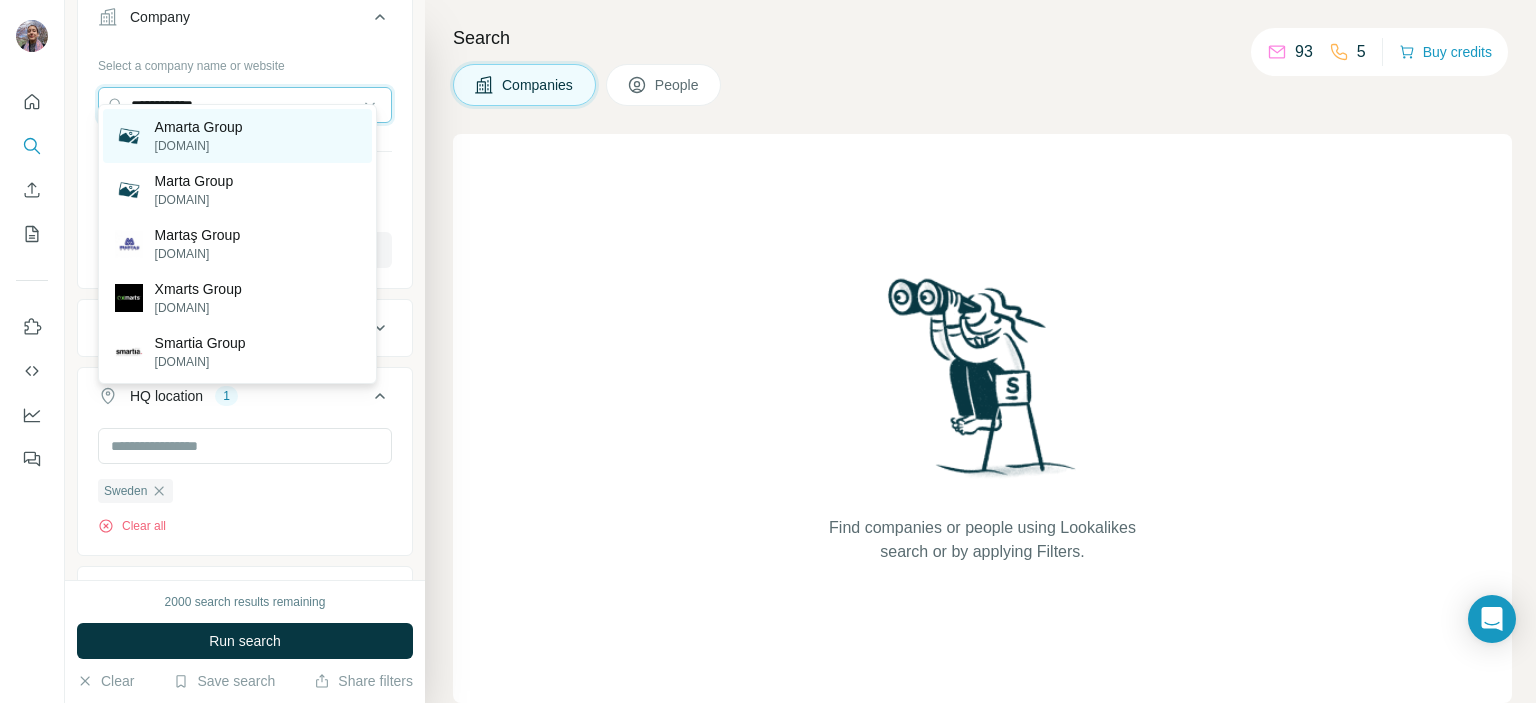 scroll, scrollTop: 300, scrollLeft: 0, axis: vertical 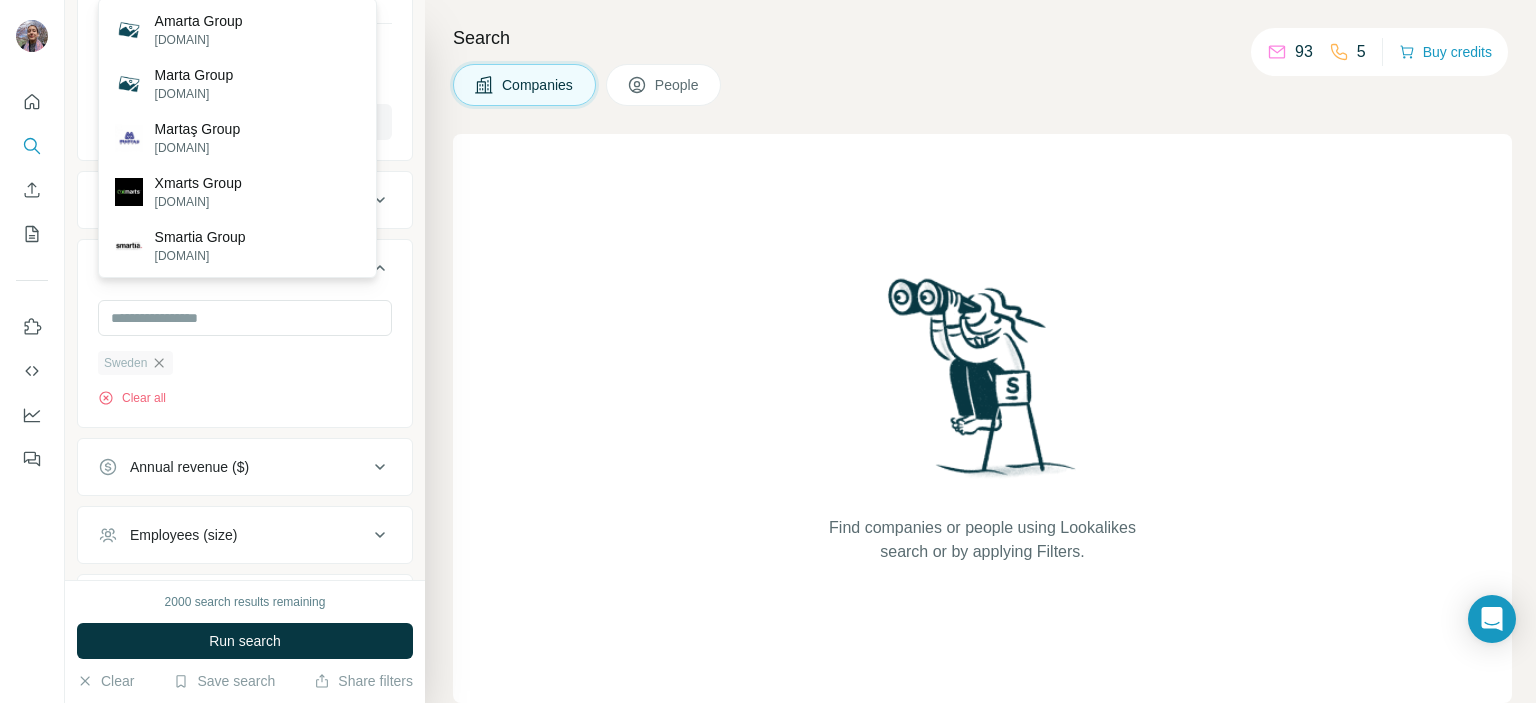 click 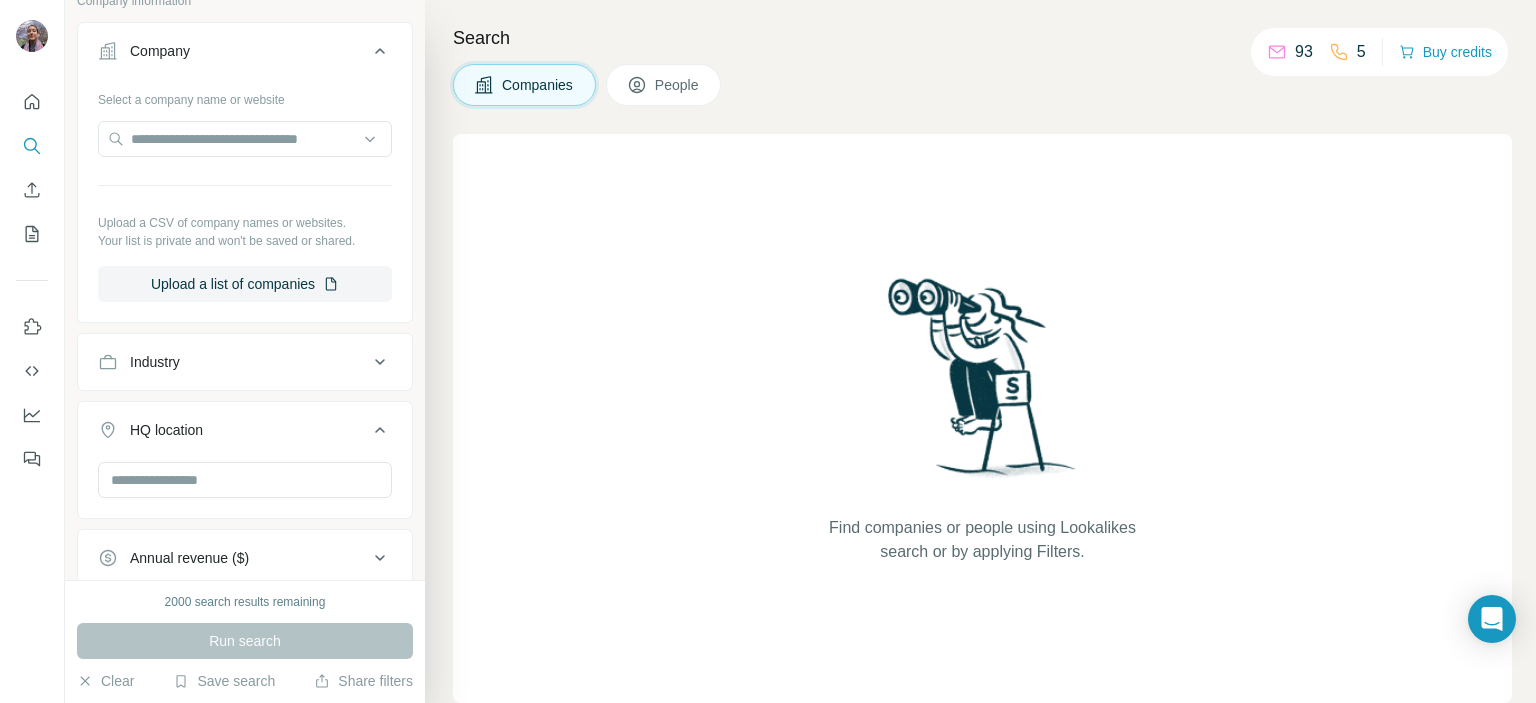 scroll, scrollTop: 100, scrollLeft: 0, axis: vertical 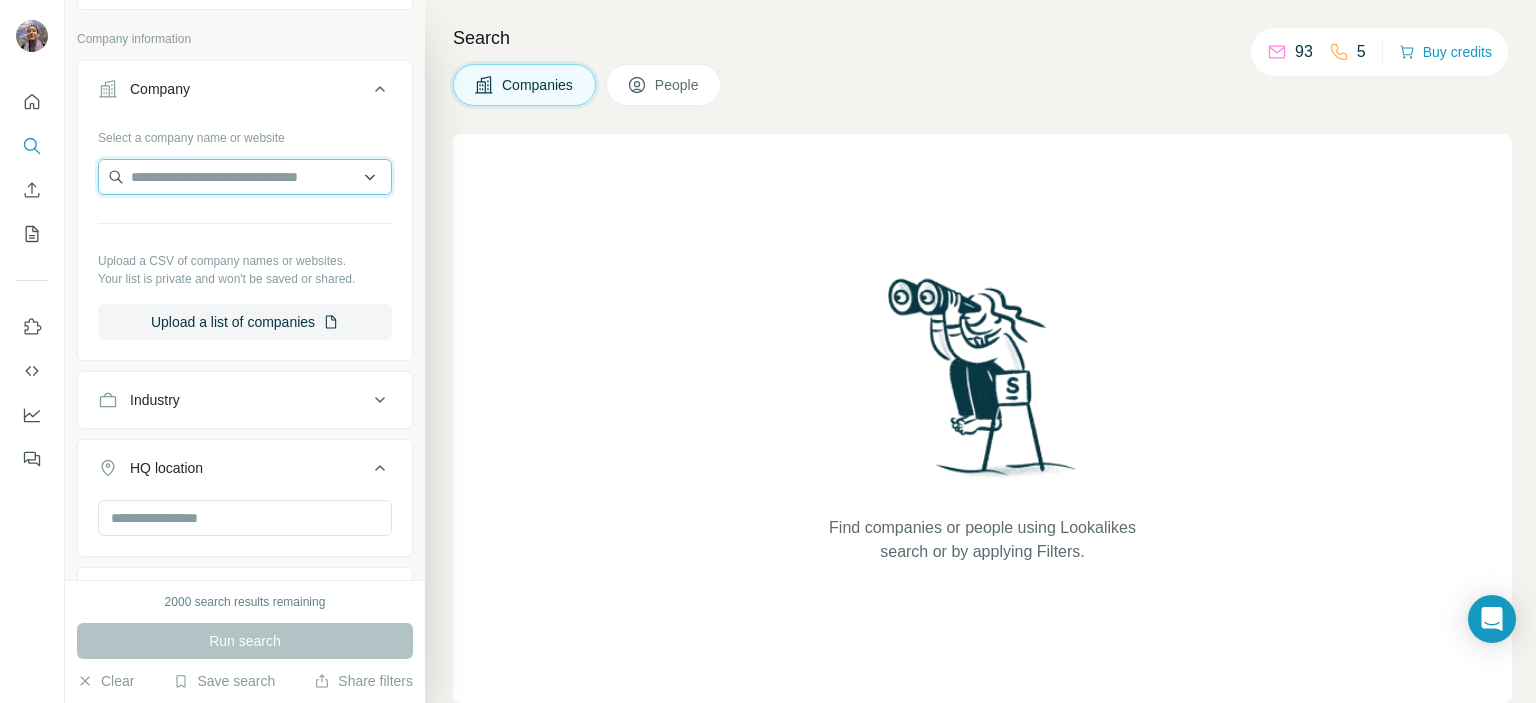 click at bounding box center (245, 177) 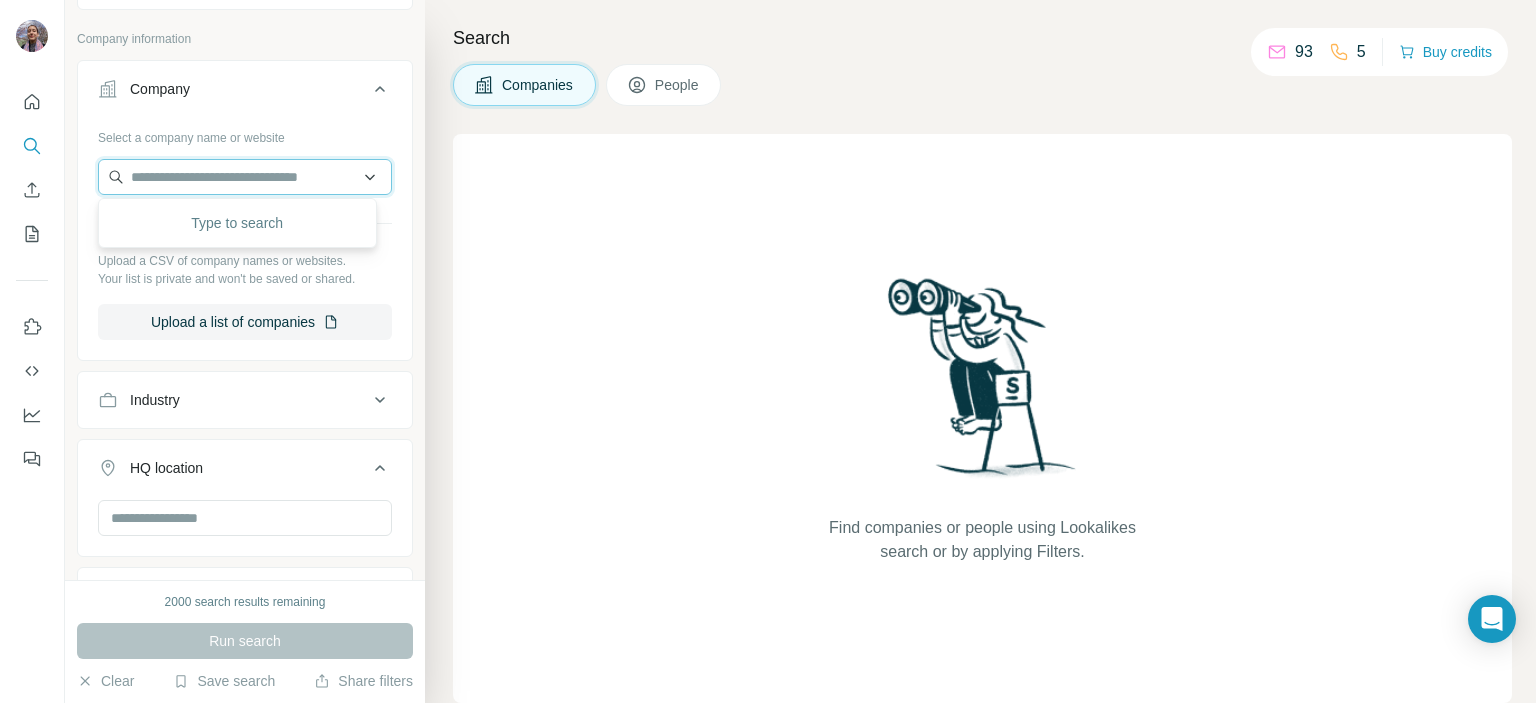 paste on "**********" 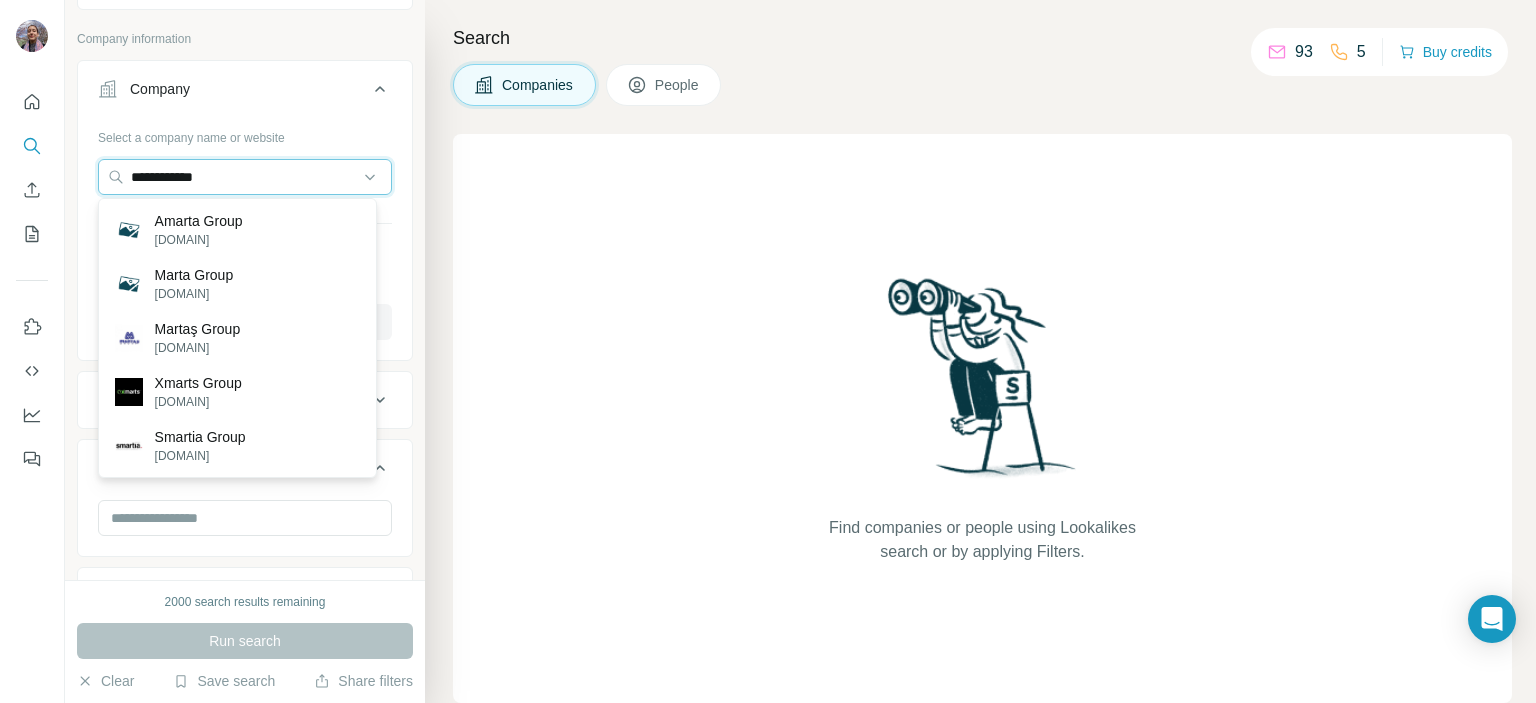 drag, startPoint x: 344, startPoint y: 175, endPoint x: 0, endPoint y: 181, distance: 344.0523 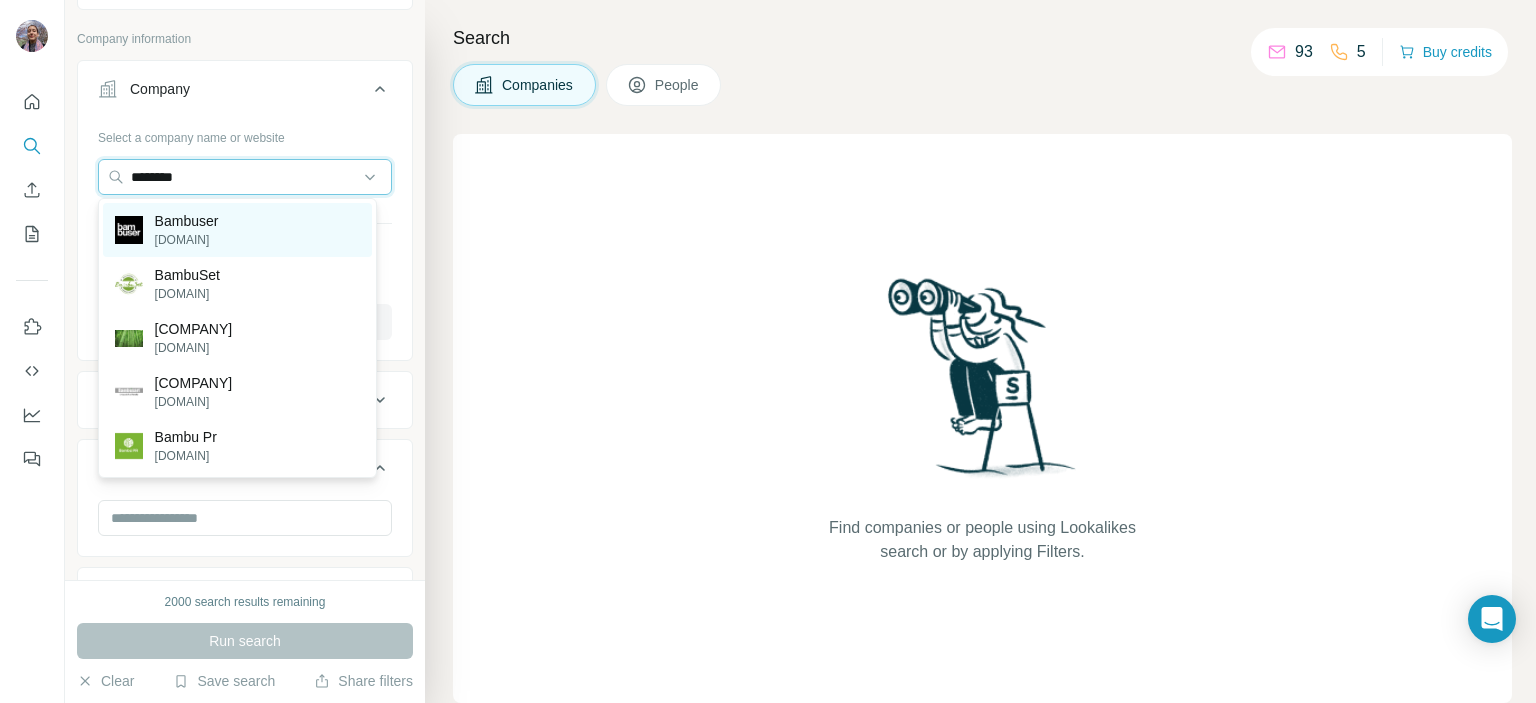 type on "********" 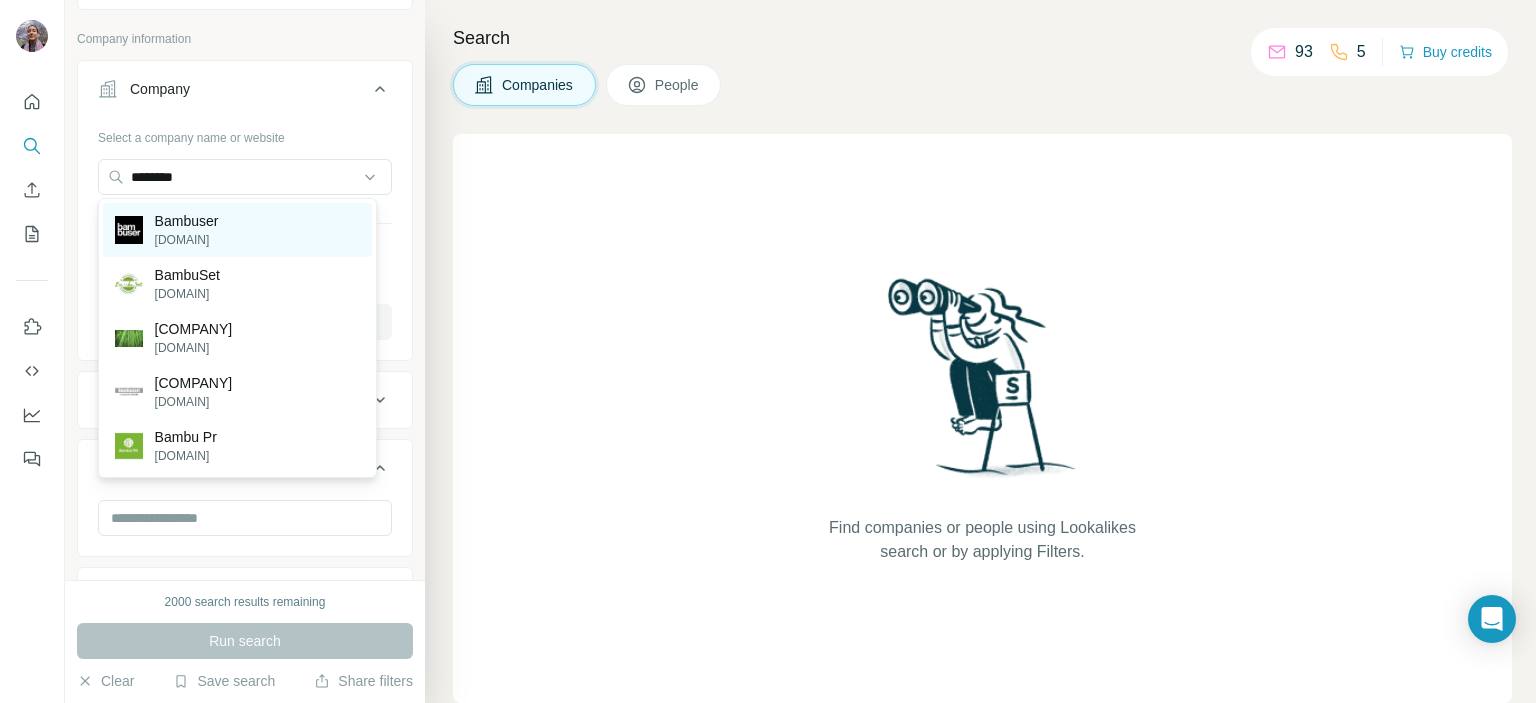 click on "Bambuser" at bounding box center [187, 221] 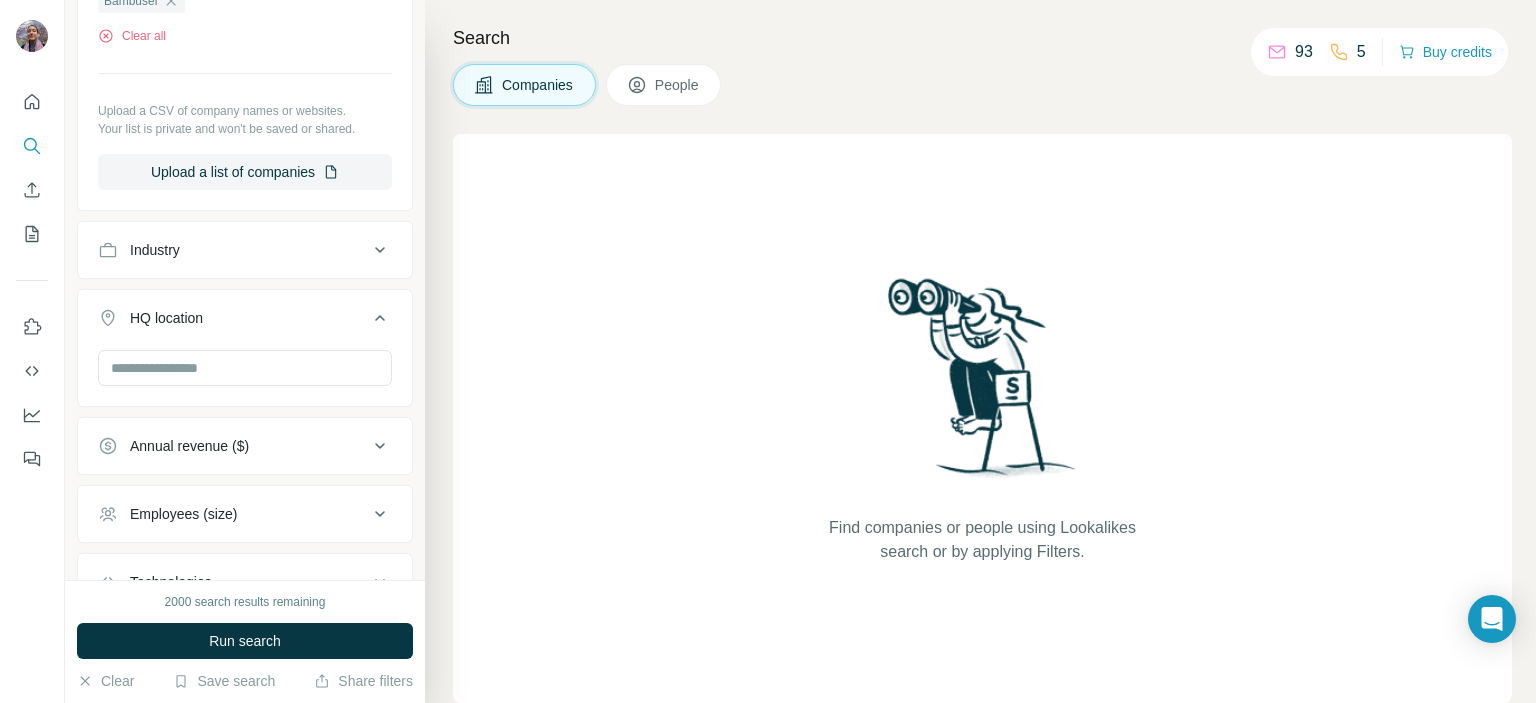 scroll, scrollTop: 470, scrollLeft: 0, axis: vertical 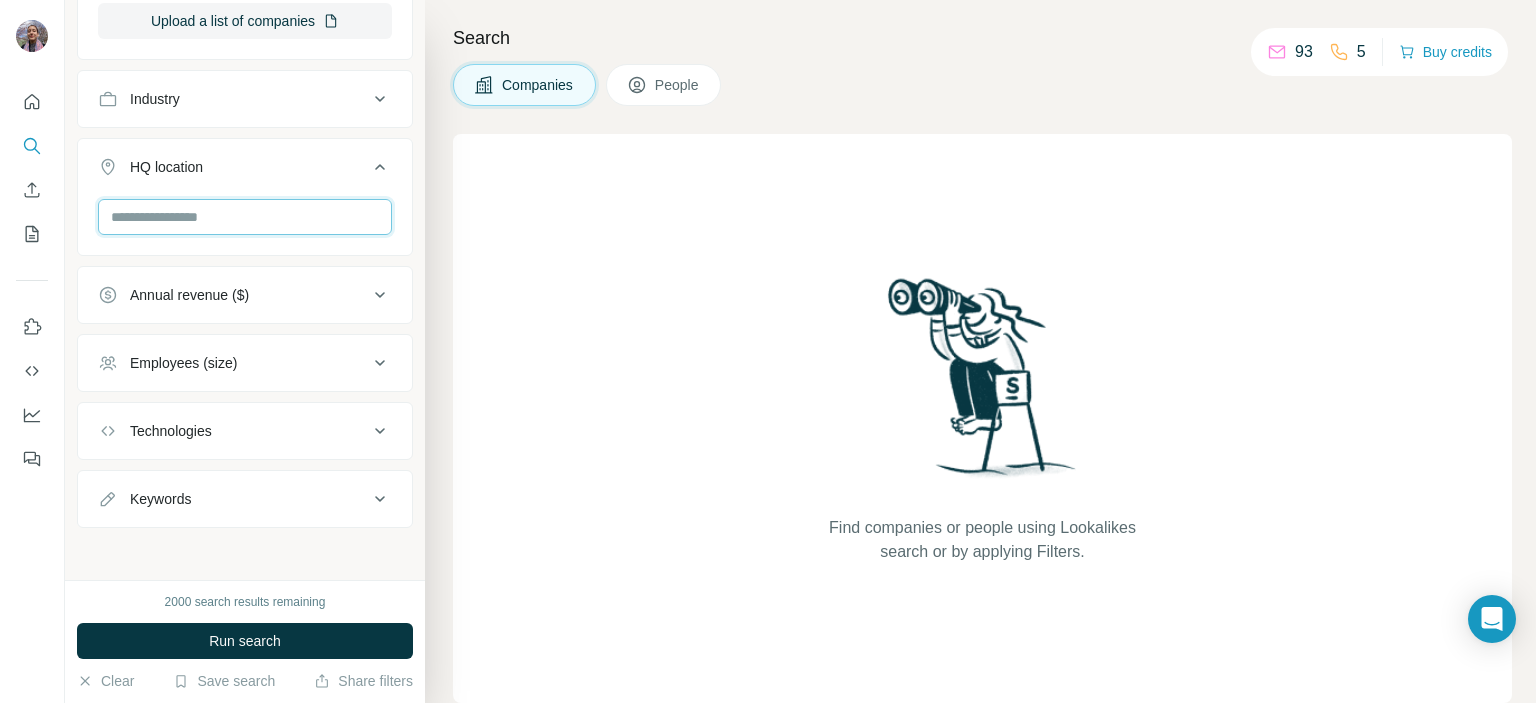 click at bounding box center (245, 217) 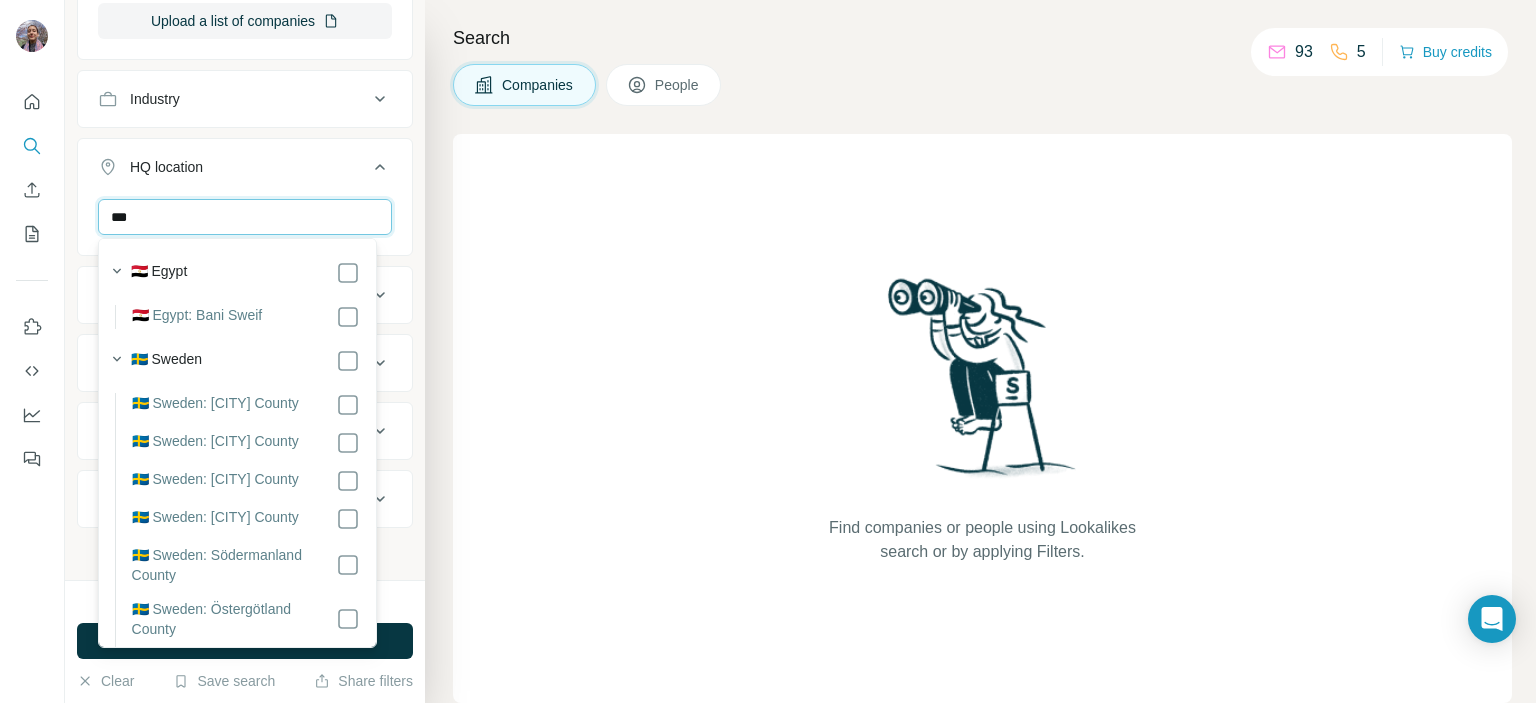 type on "***" 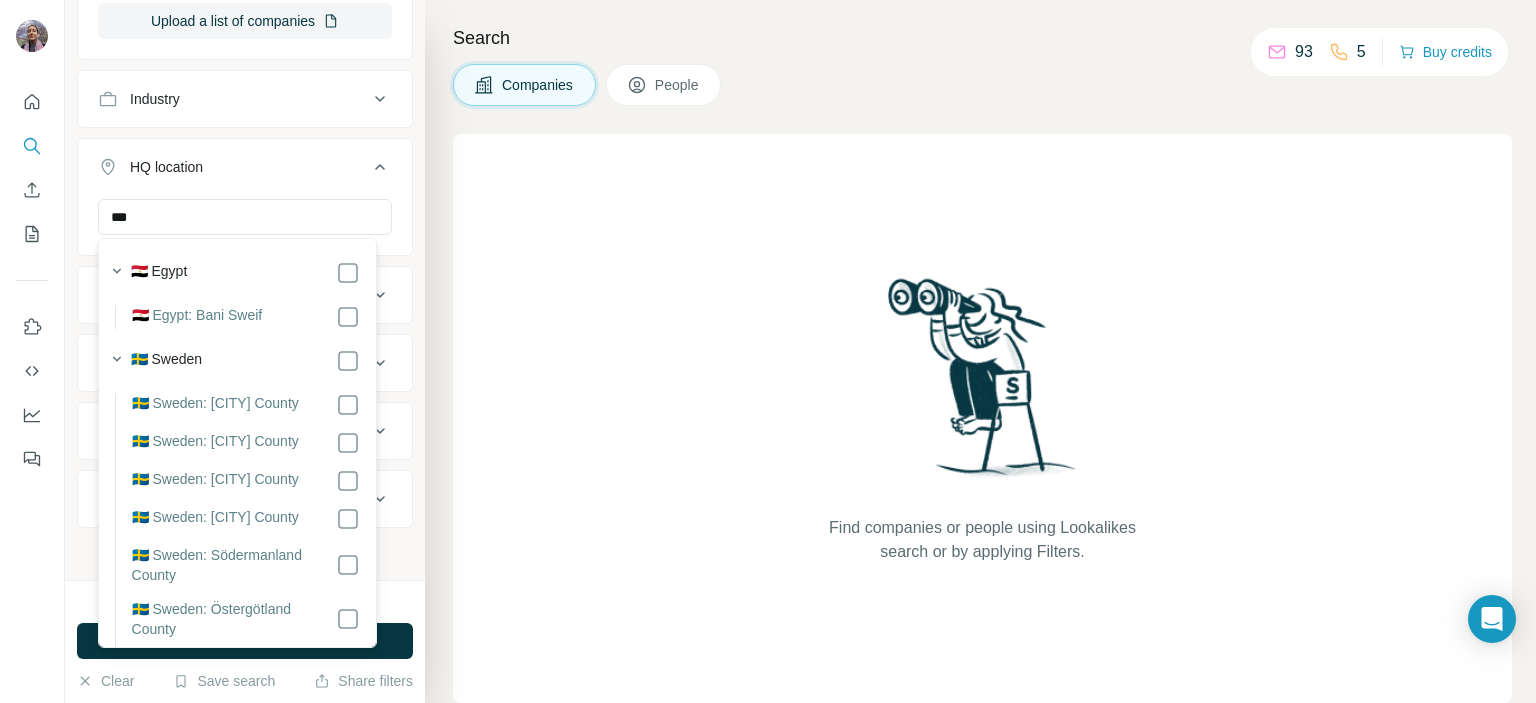 click on "🇸🇪 Sweden" at bounding box center [245, 361] 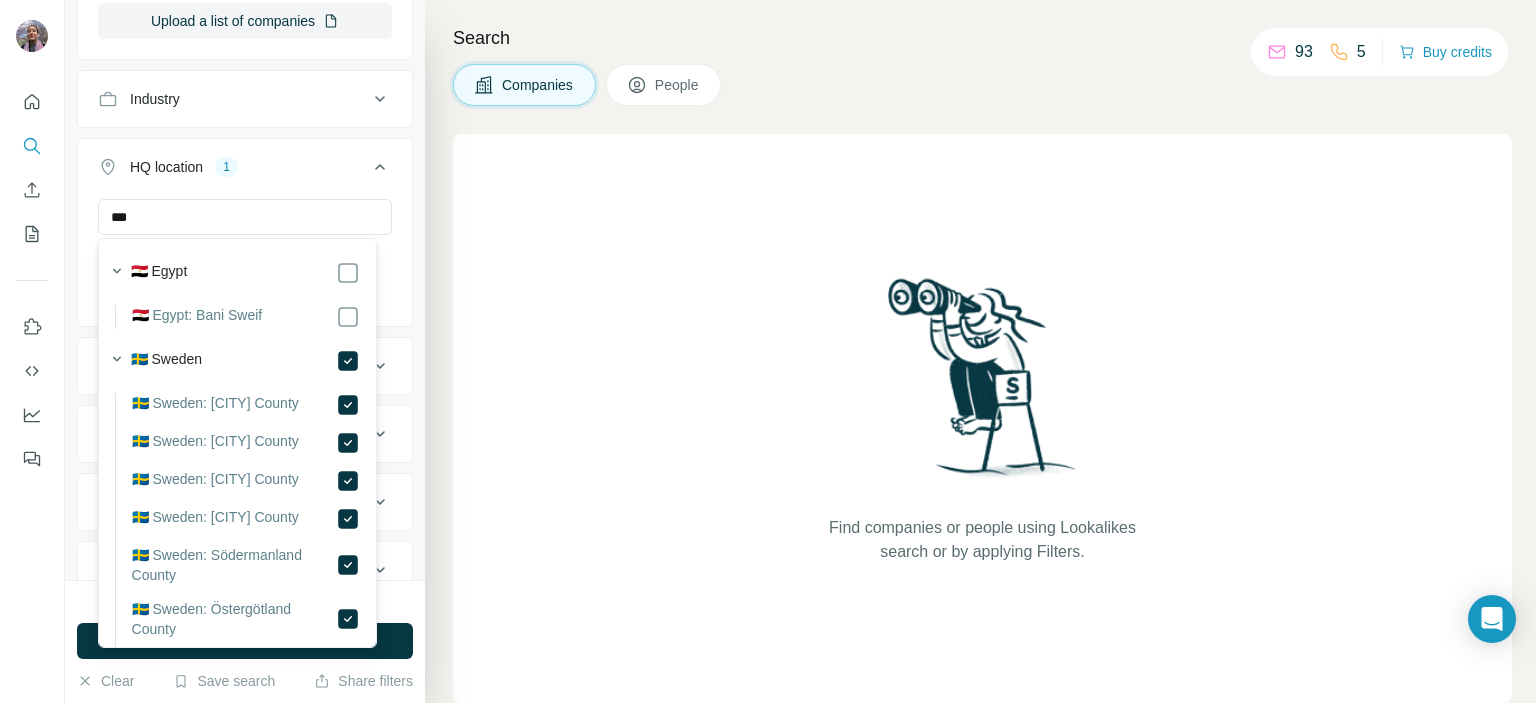 click on "Find companies or people using Lookalikes search or by applying Filters." at bounding box center (982, 418) 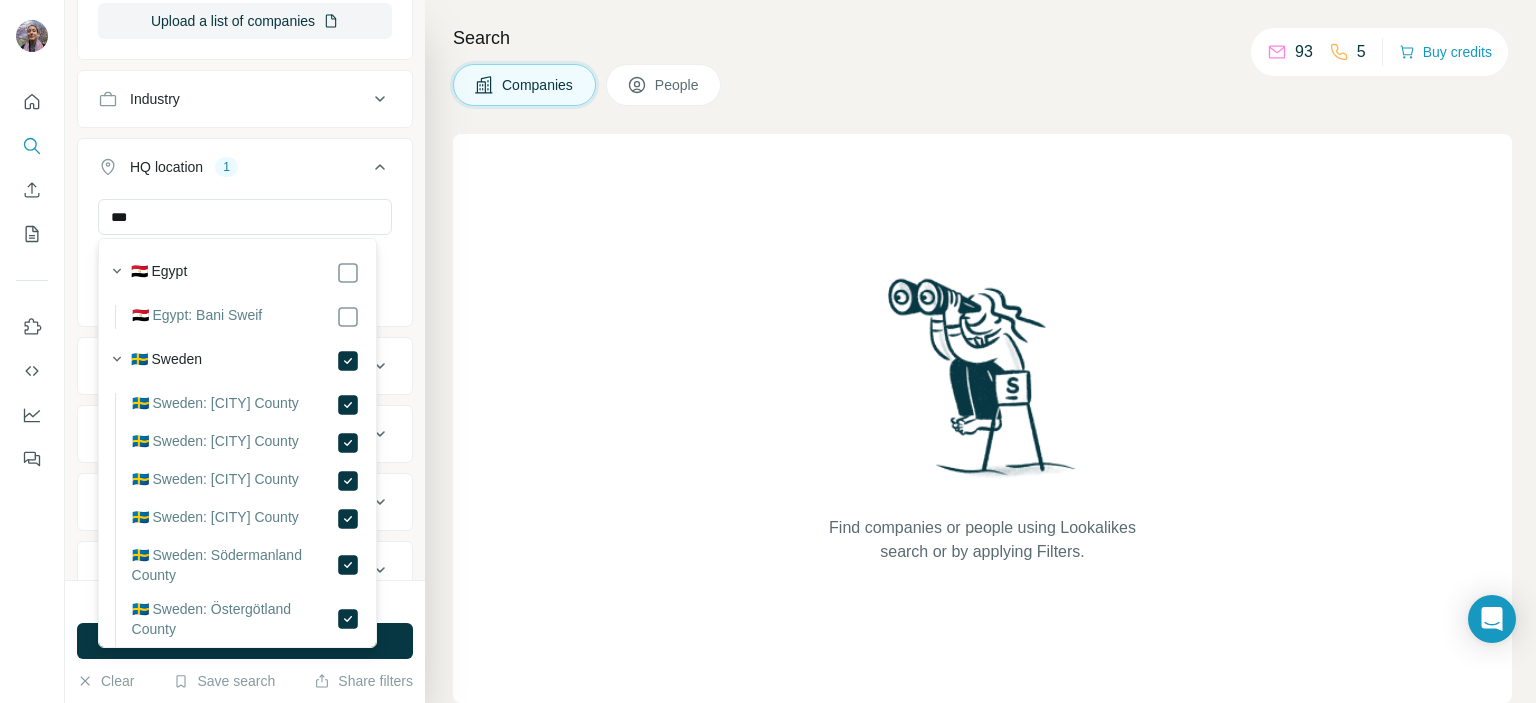 type 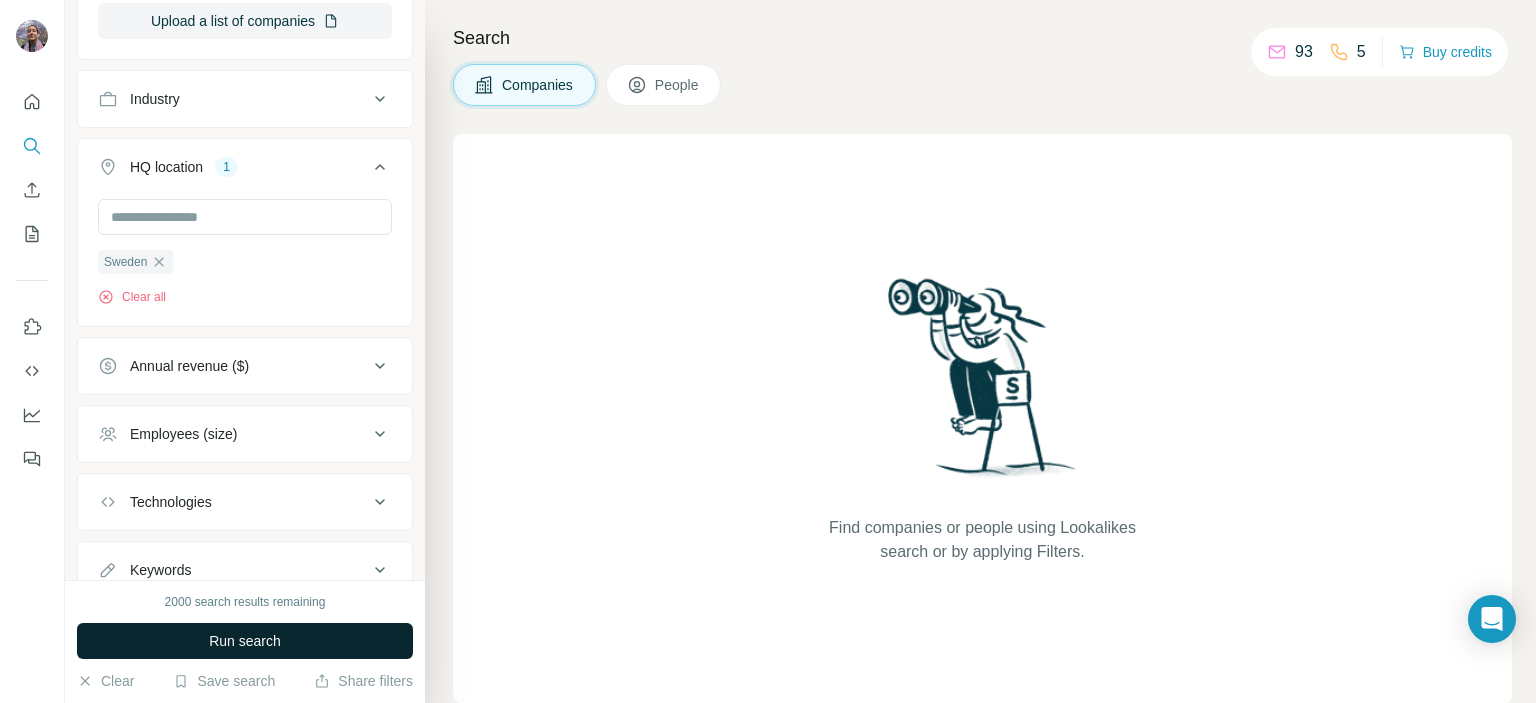 click on "Run search" at bounding box center (245, 641) 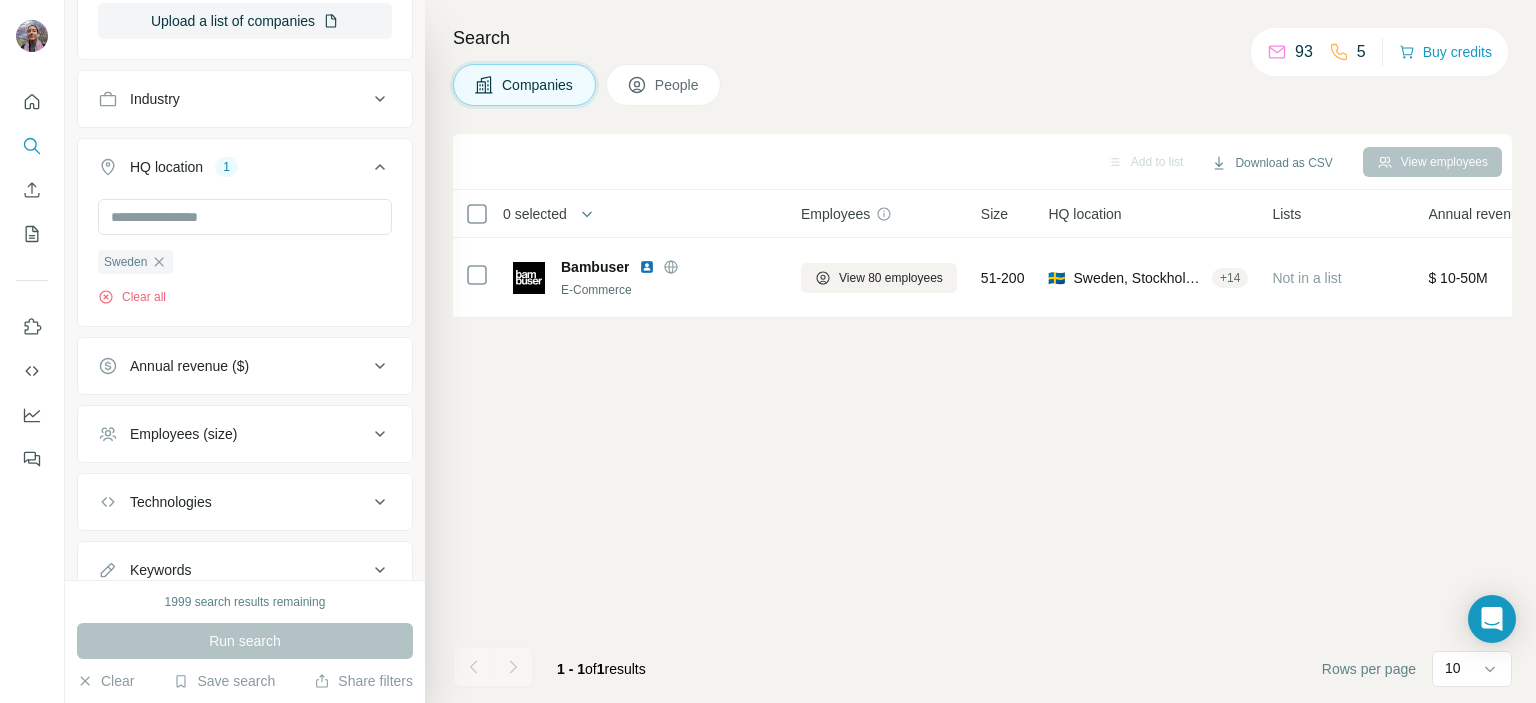 click on "People" at bounding box center (664, 85) 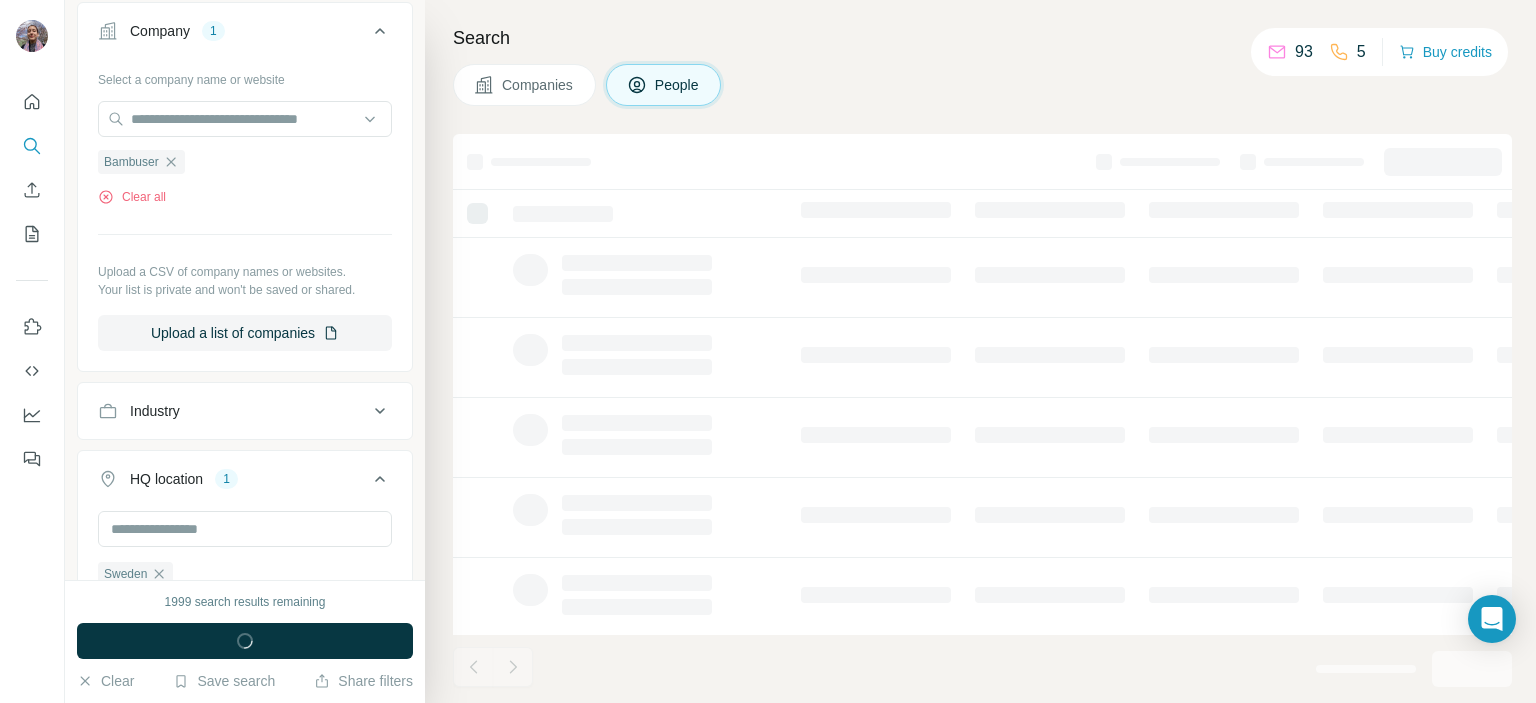 scroll, scrollTop: 780, scrollLeft: 0, axis: vertical 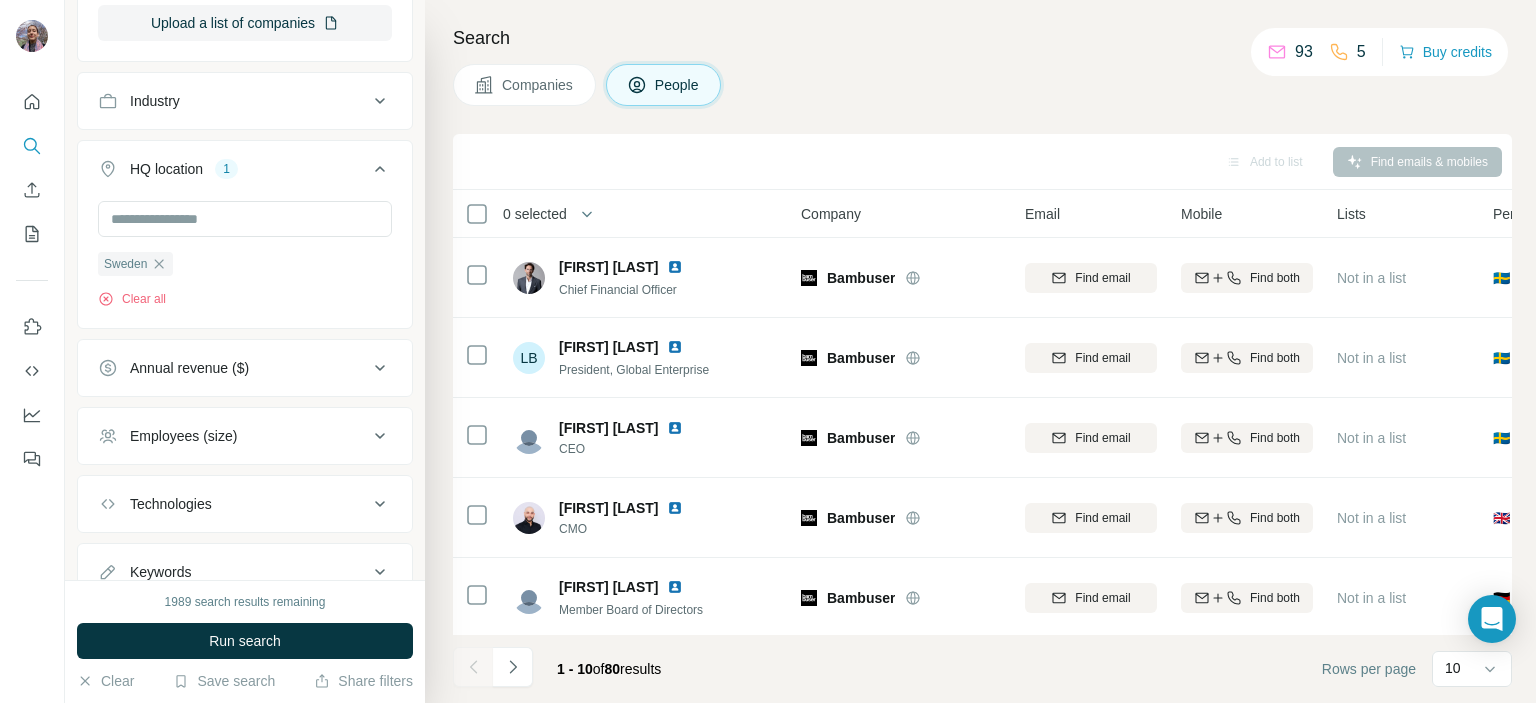click on "Companies" at bounding box center (524, 85) 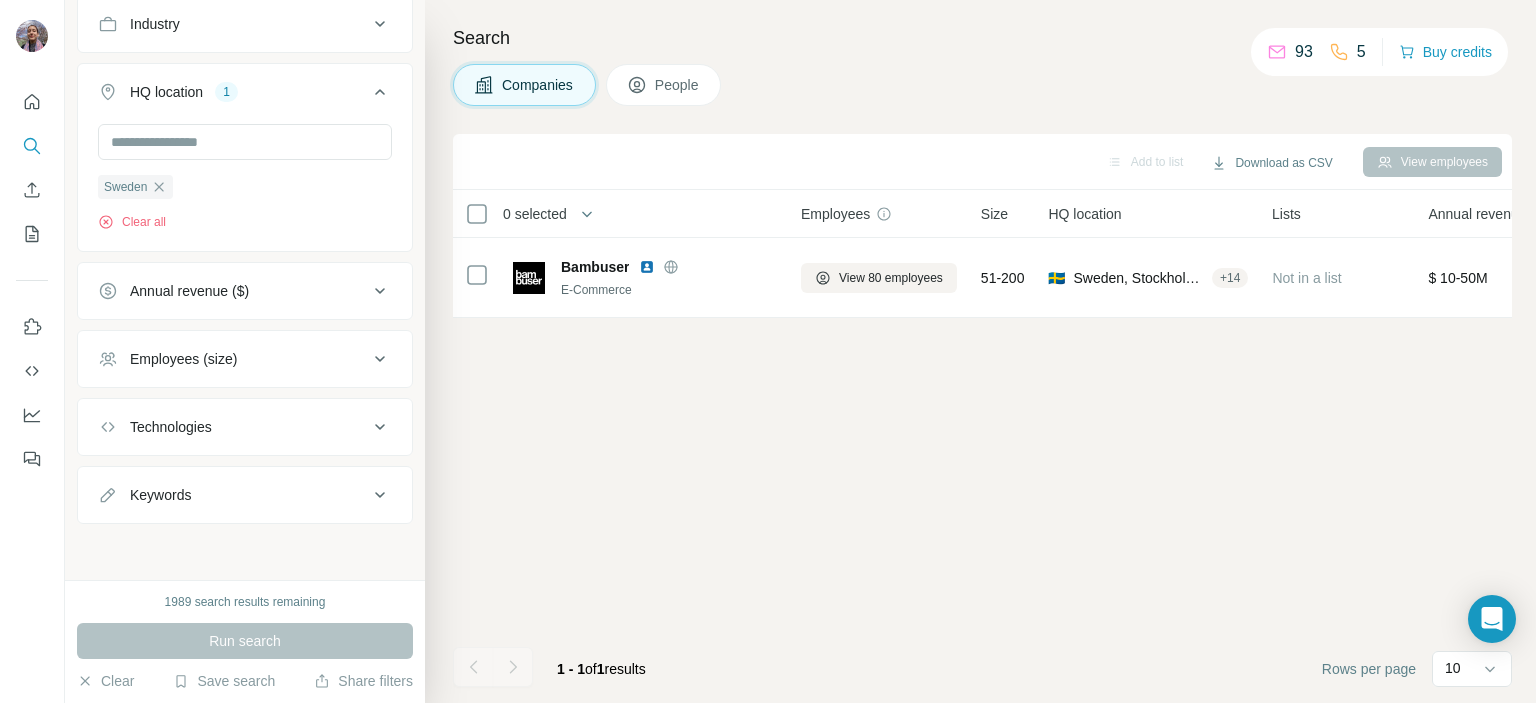 scroll, scrollTop: 470, scrollLeft: 0, axis: vertical 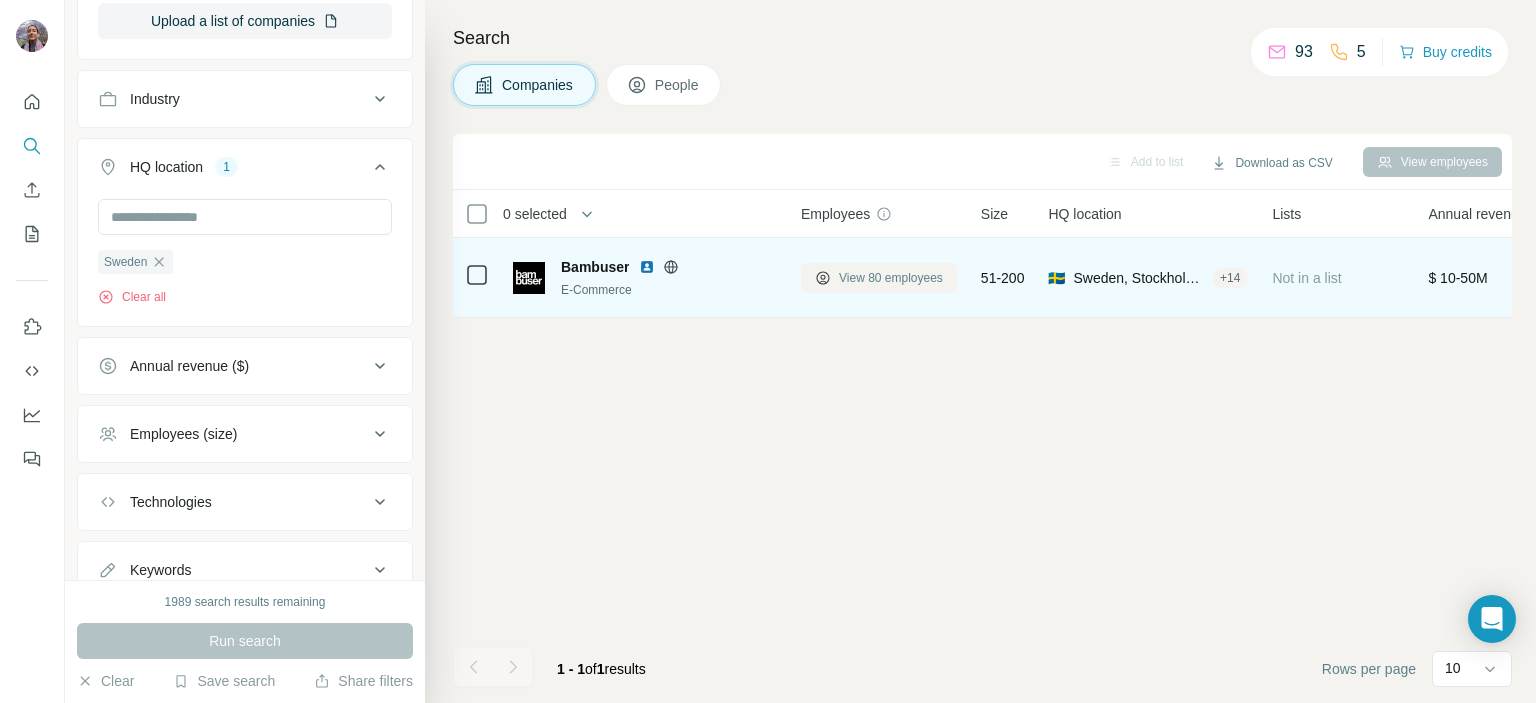 click on "View 80 employees" at bounding box center [891, 278] 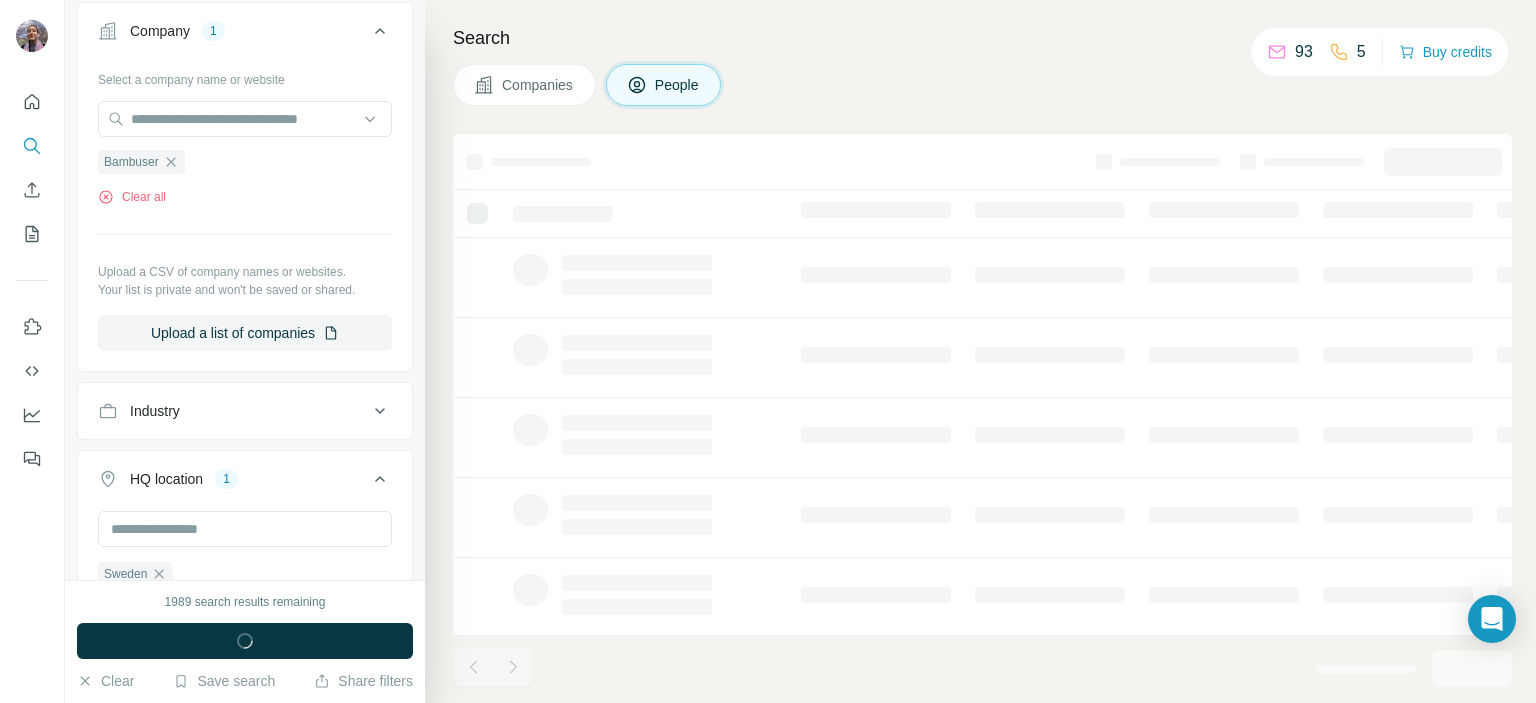 scroll, scrollTop: 780, scrollLeft: 0, axis: vertical 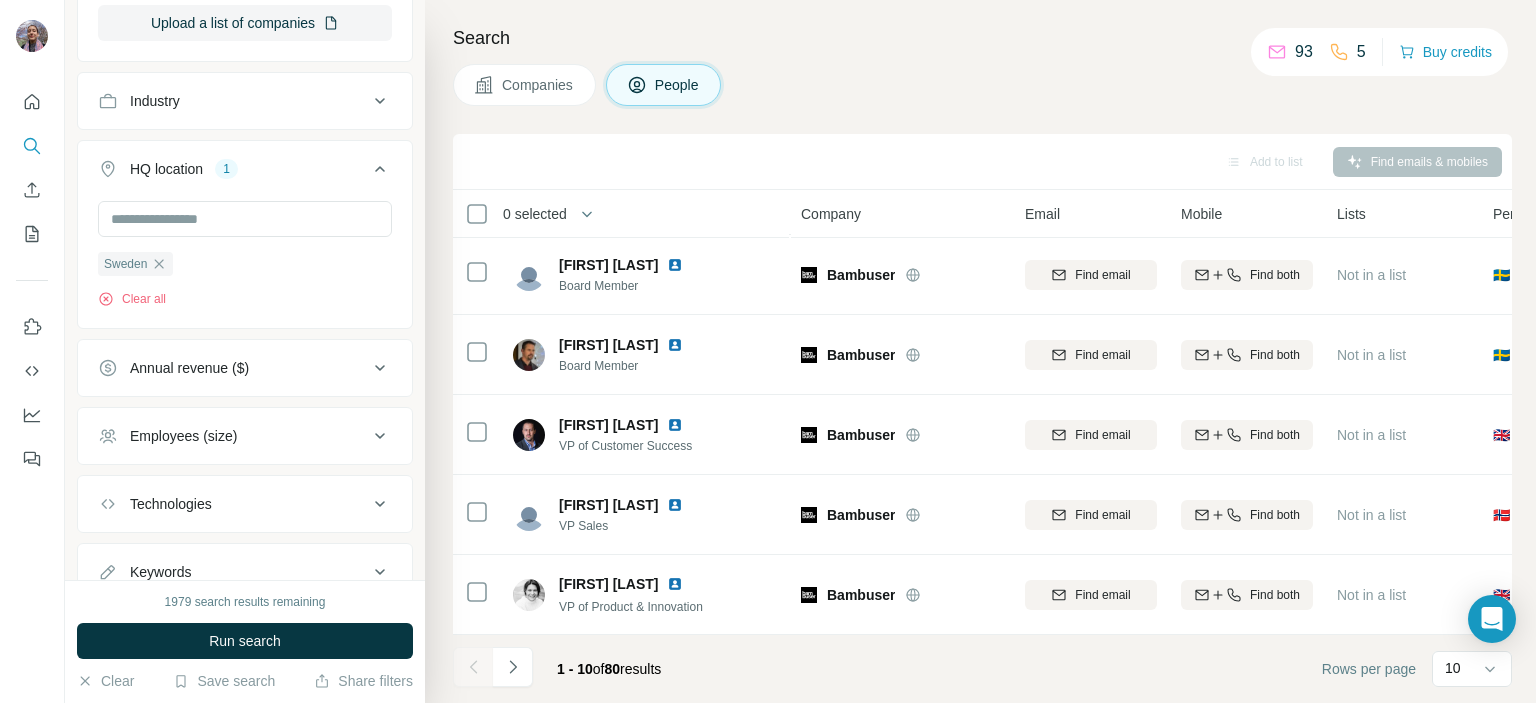 click at bounding box center (513, 667) 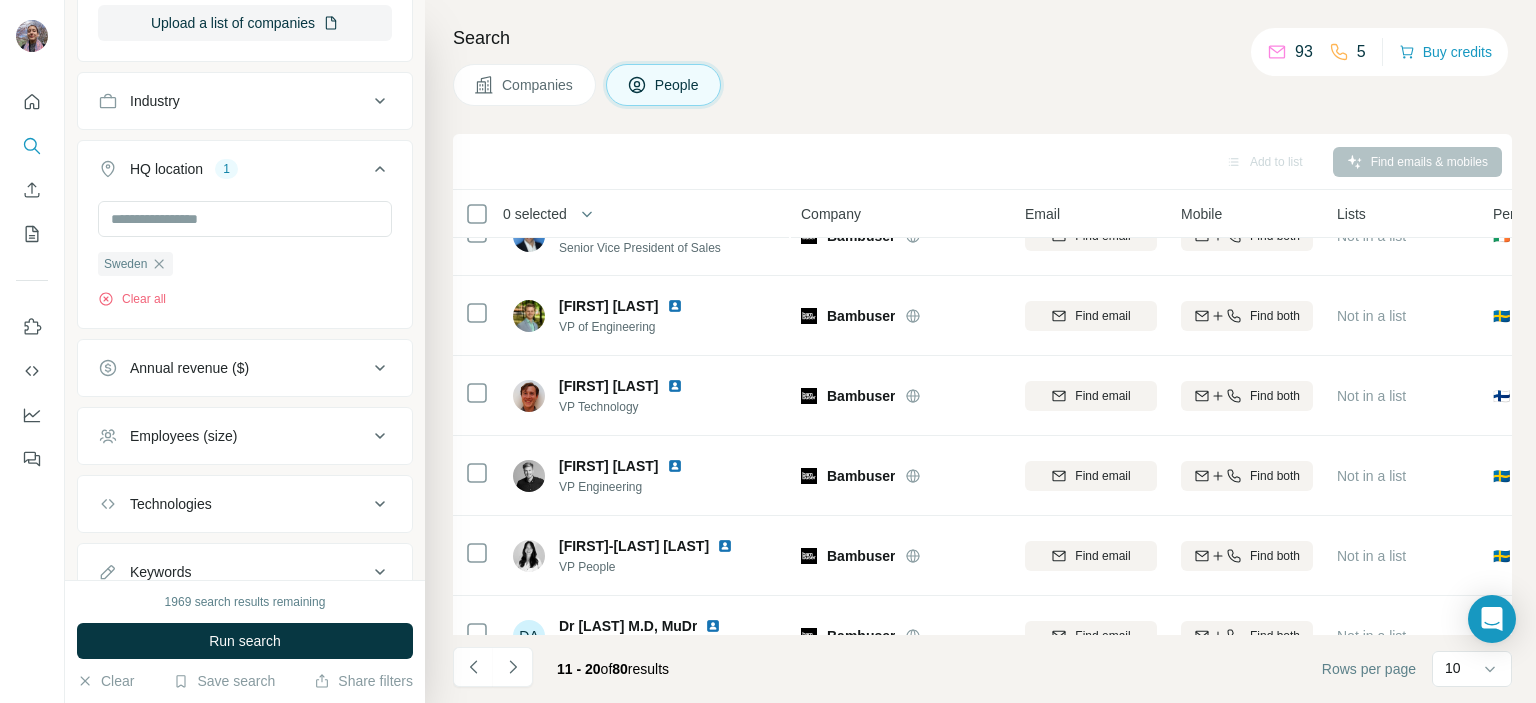 scroll, scrollTop: 12, scrollLeft: 0, axis: vertical 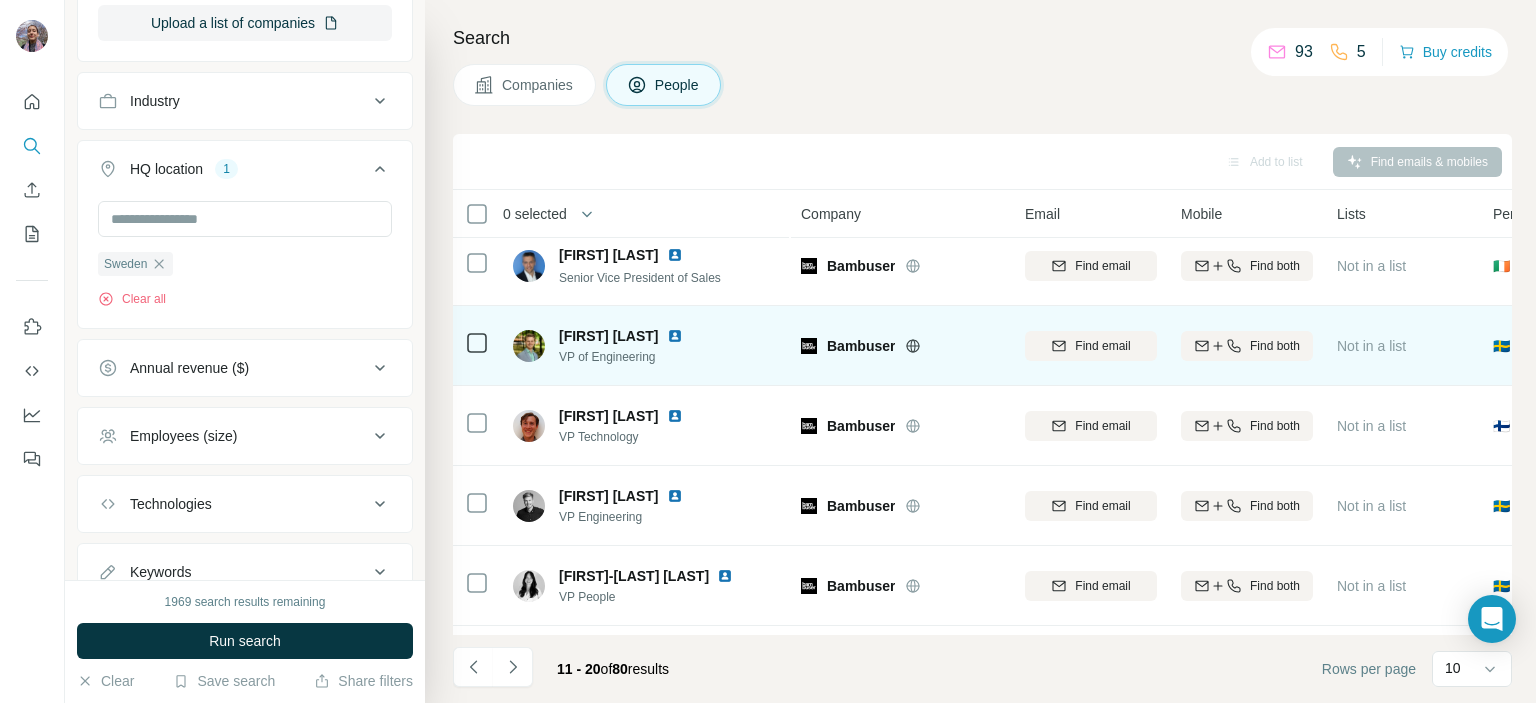 click on "VP of Engineering" at bounding box center [633, 357] 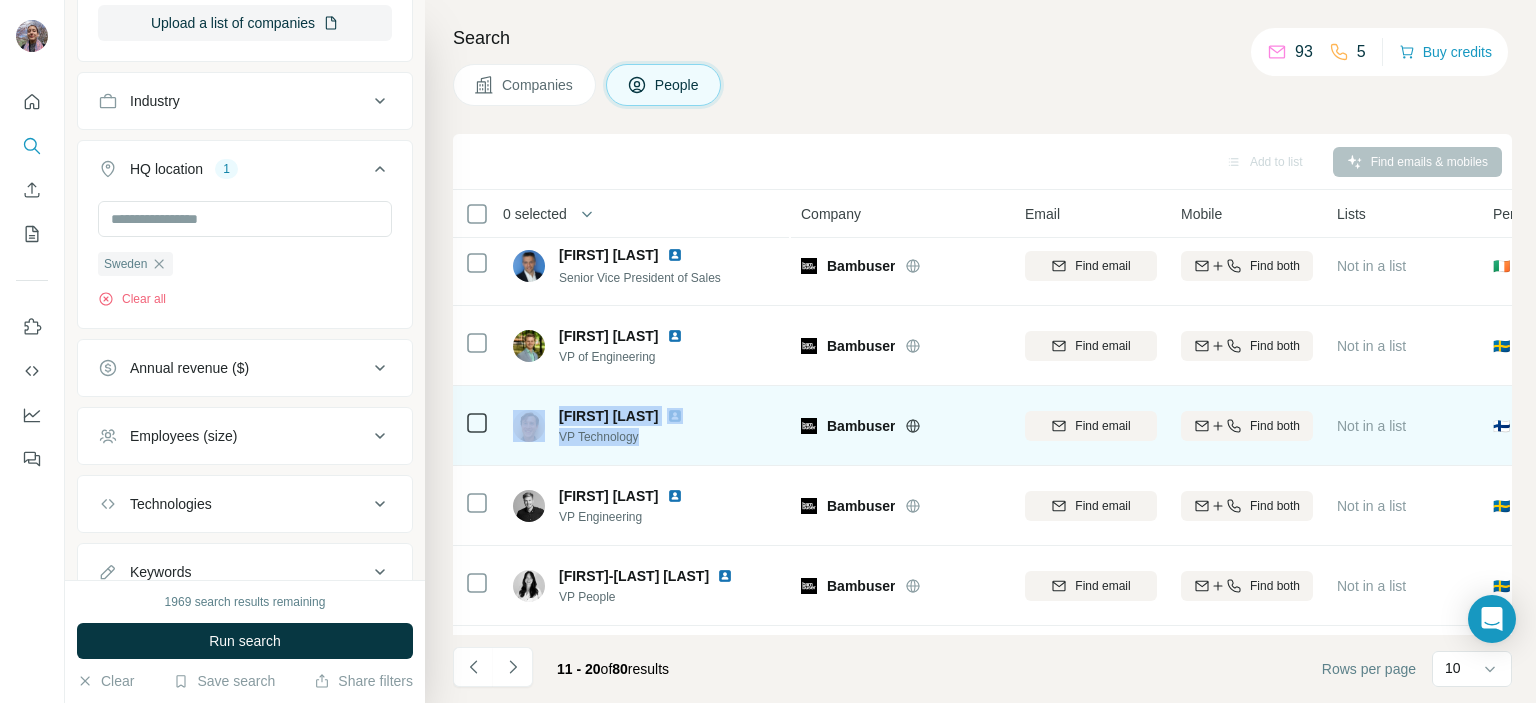 drag, startPoint x: 641, startPoint y: 436, endPoint x: 549, endPoint y: 434, distance: 92.021736 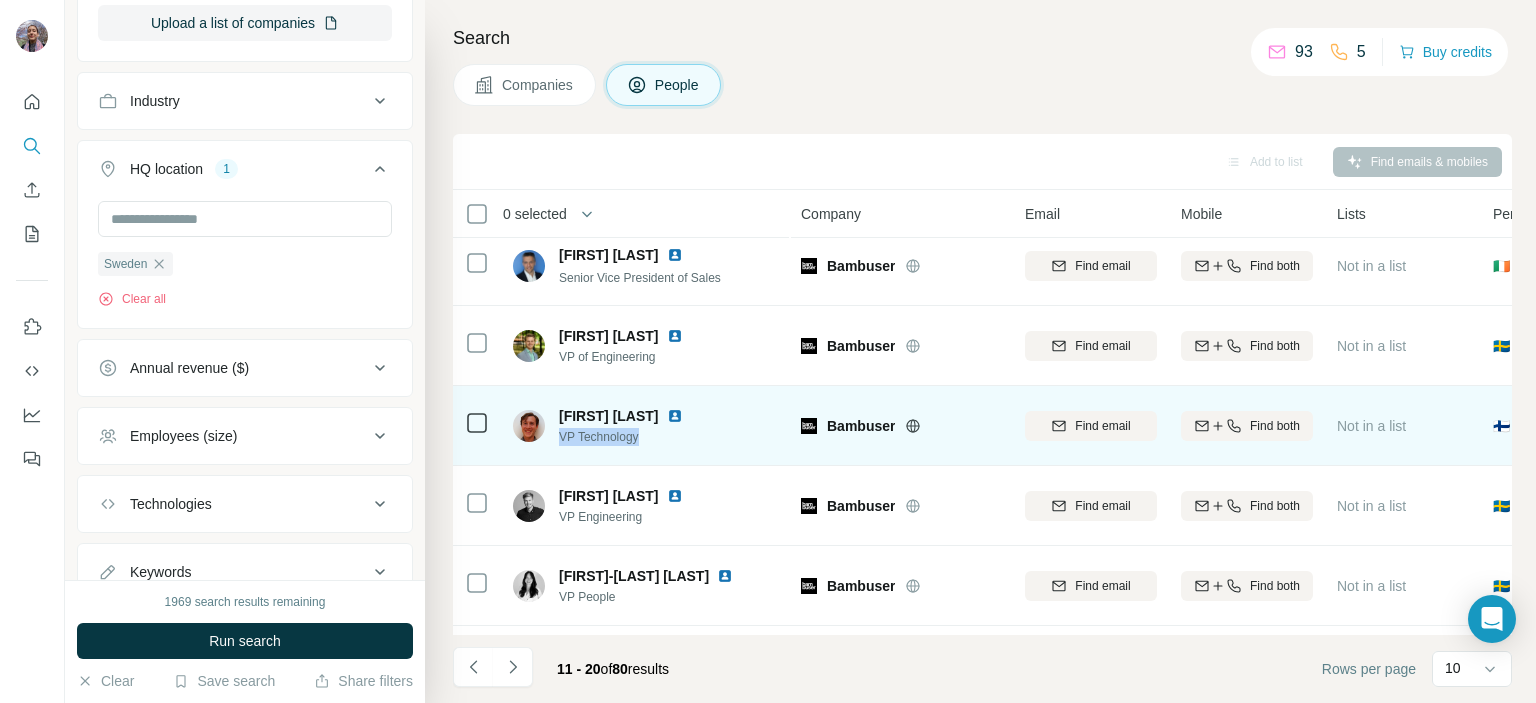 drag, startPoint x: 613, startPoint y: 440, endPoint x: 562, endPoint y: 443, distance: 51.088158 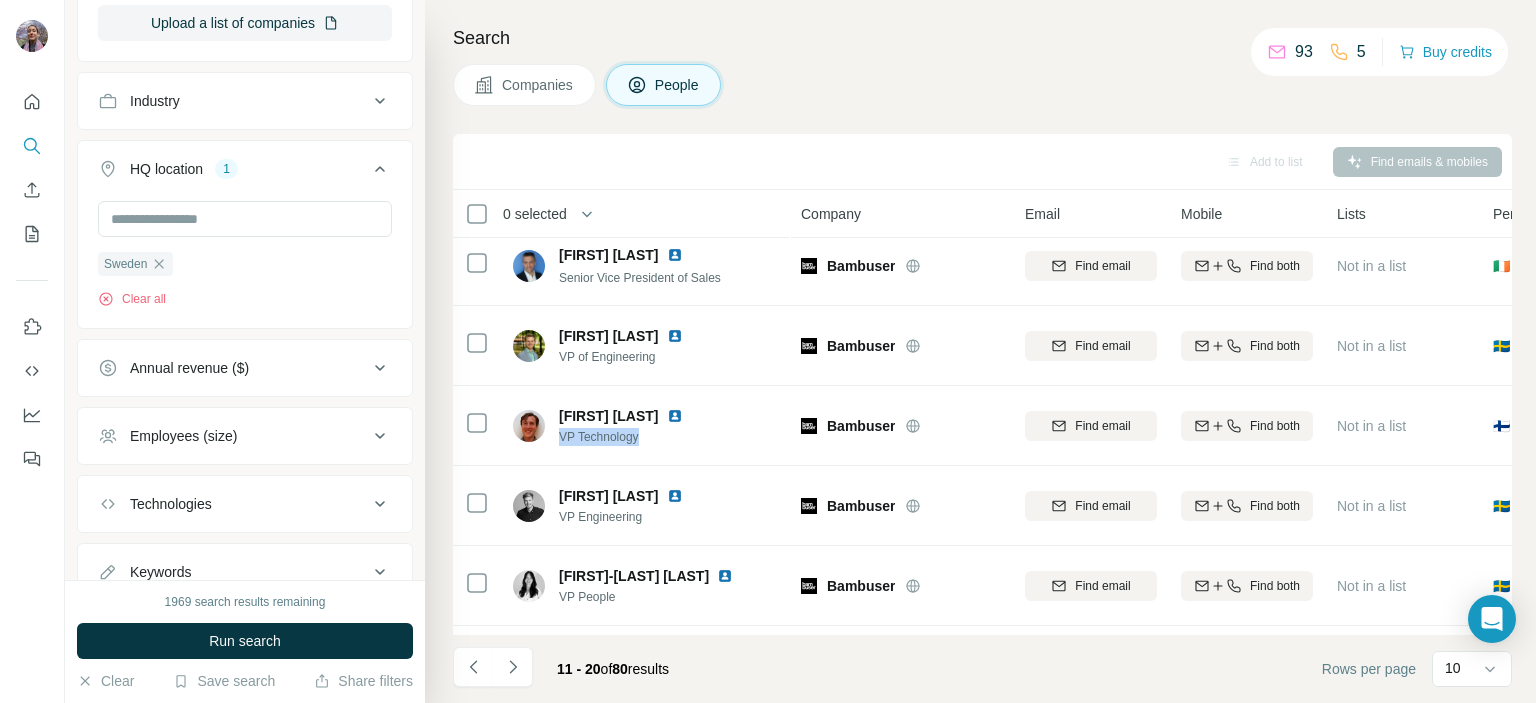 copy on "VP Technology" 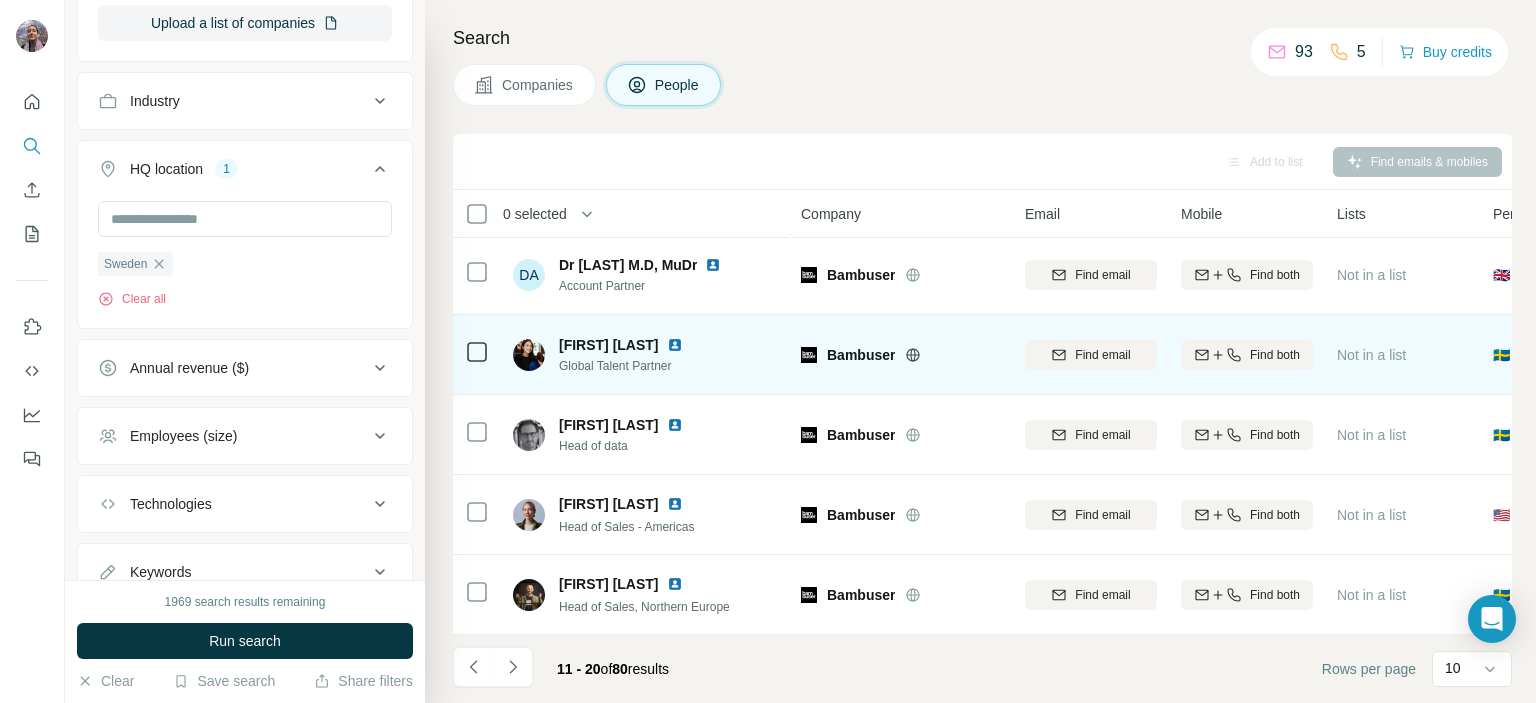 scroll, scrollTop: 412, scrollLeft: 0, axis: vertical 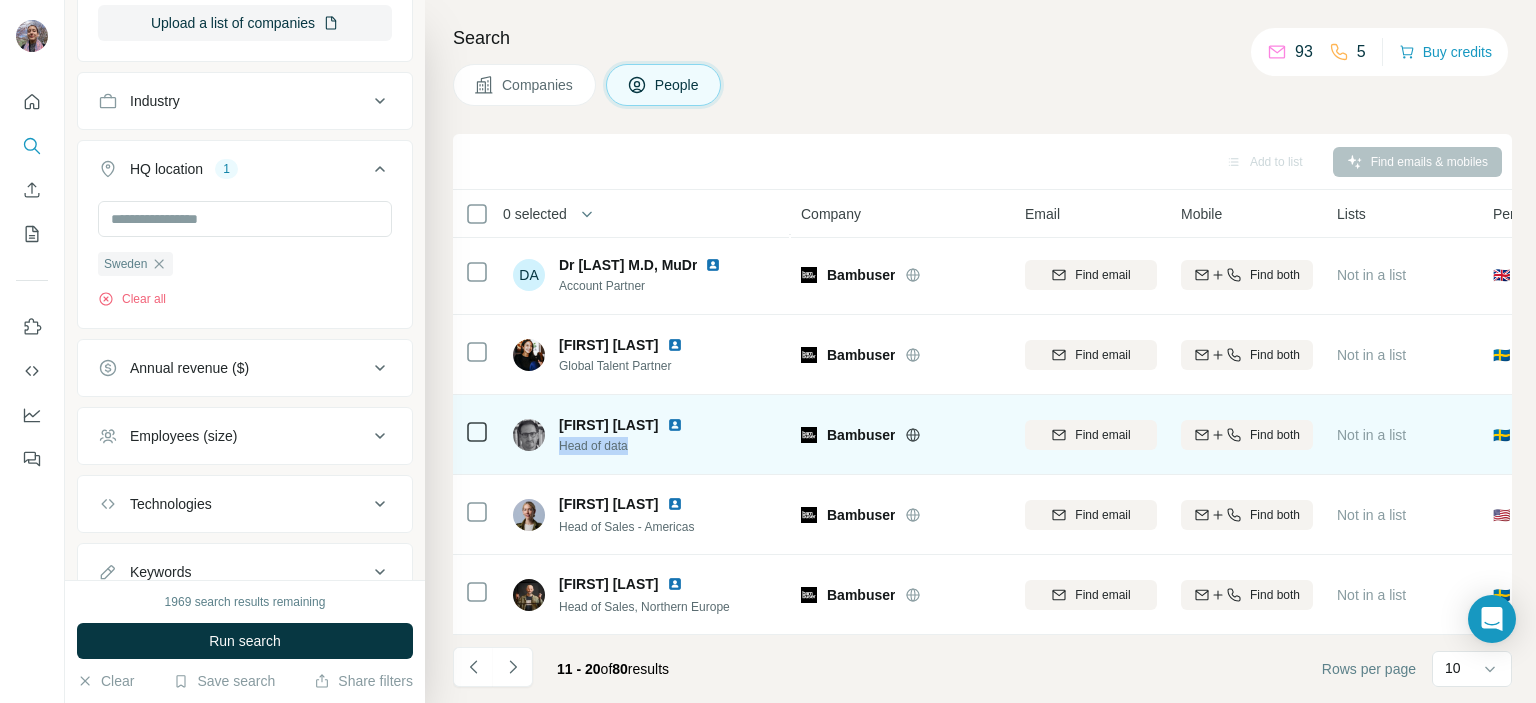 drag, startPoint x: 660, startPoint y: 431, endPoint x: 554, endPoint y: 427, distance: 106.07545 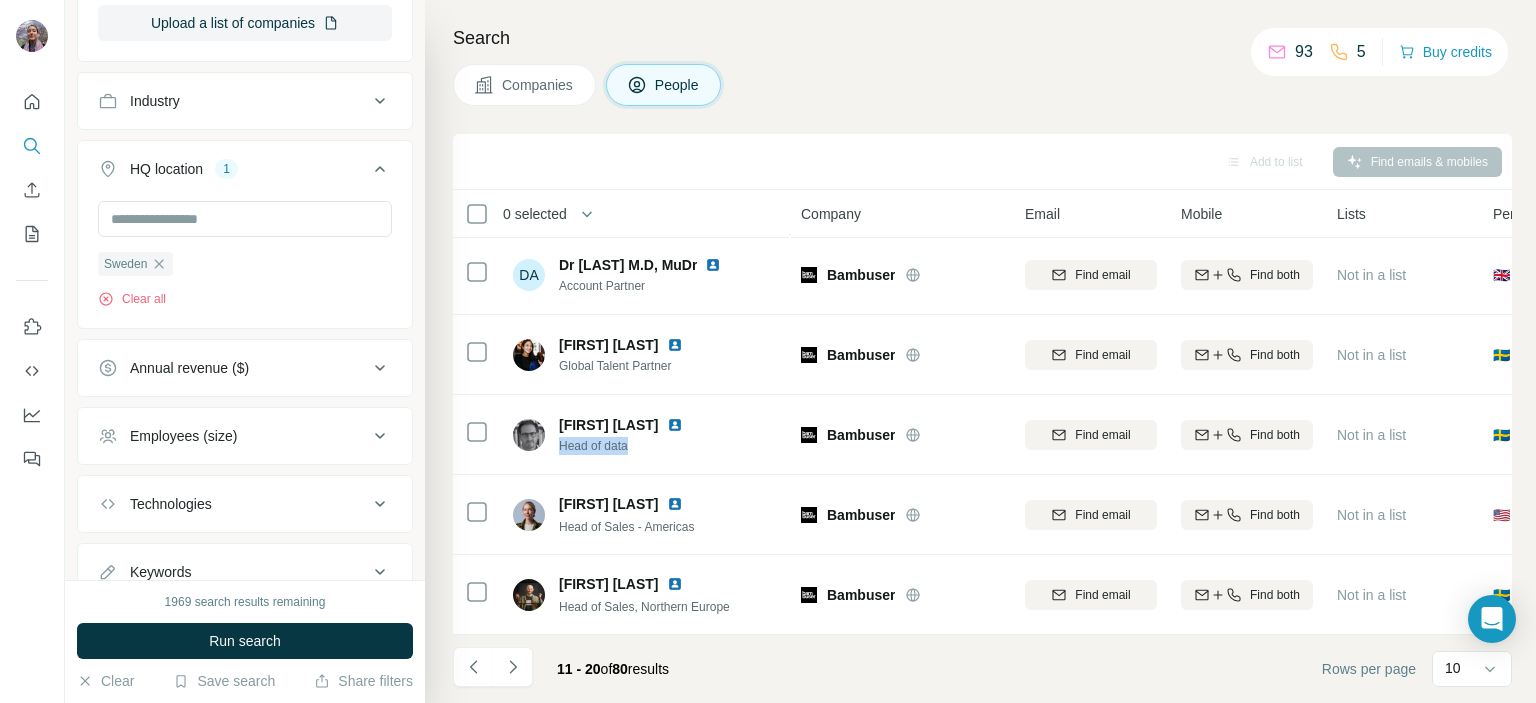 click at bounding box center [513, 667] 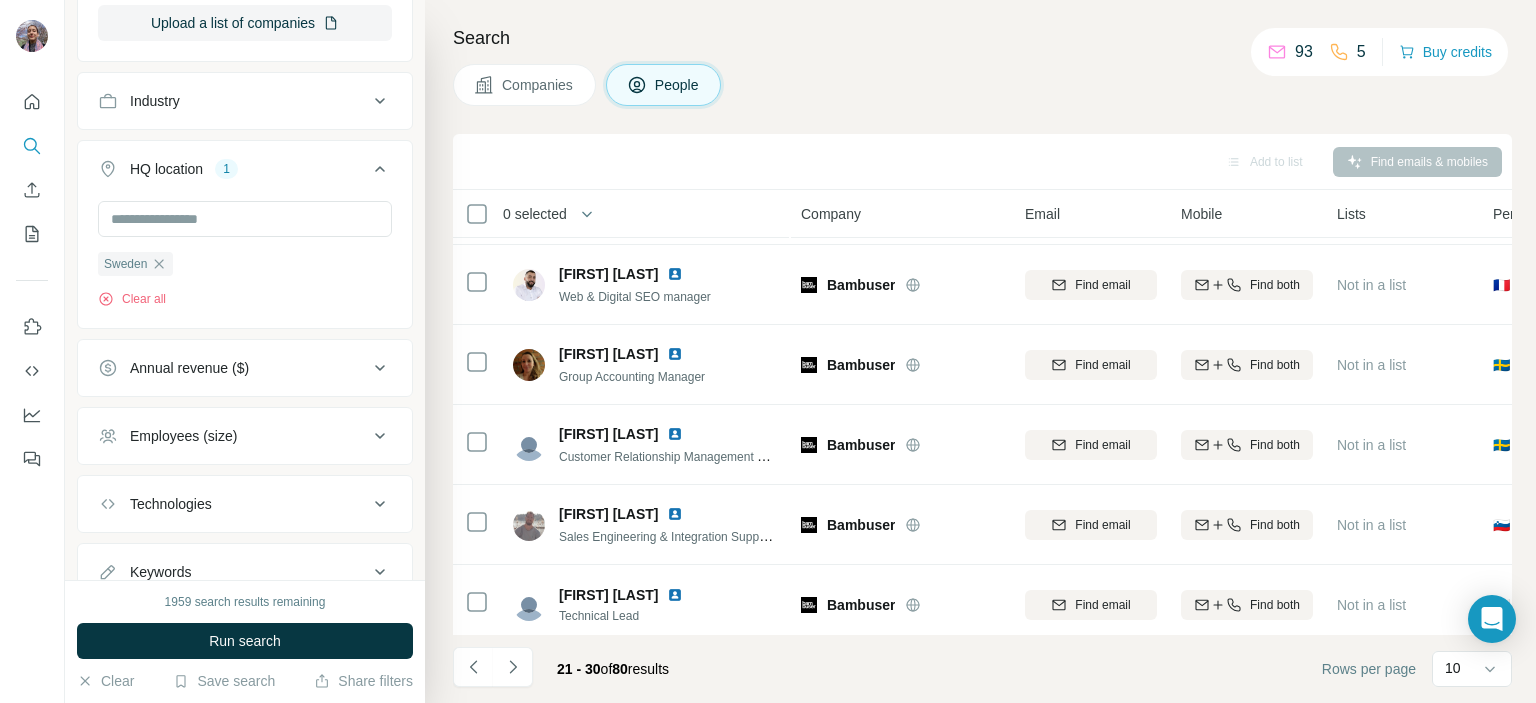 scroll, scrollTop: 412, scrollLeft: 0, axis: vertical 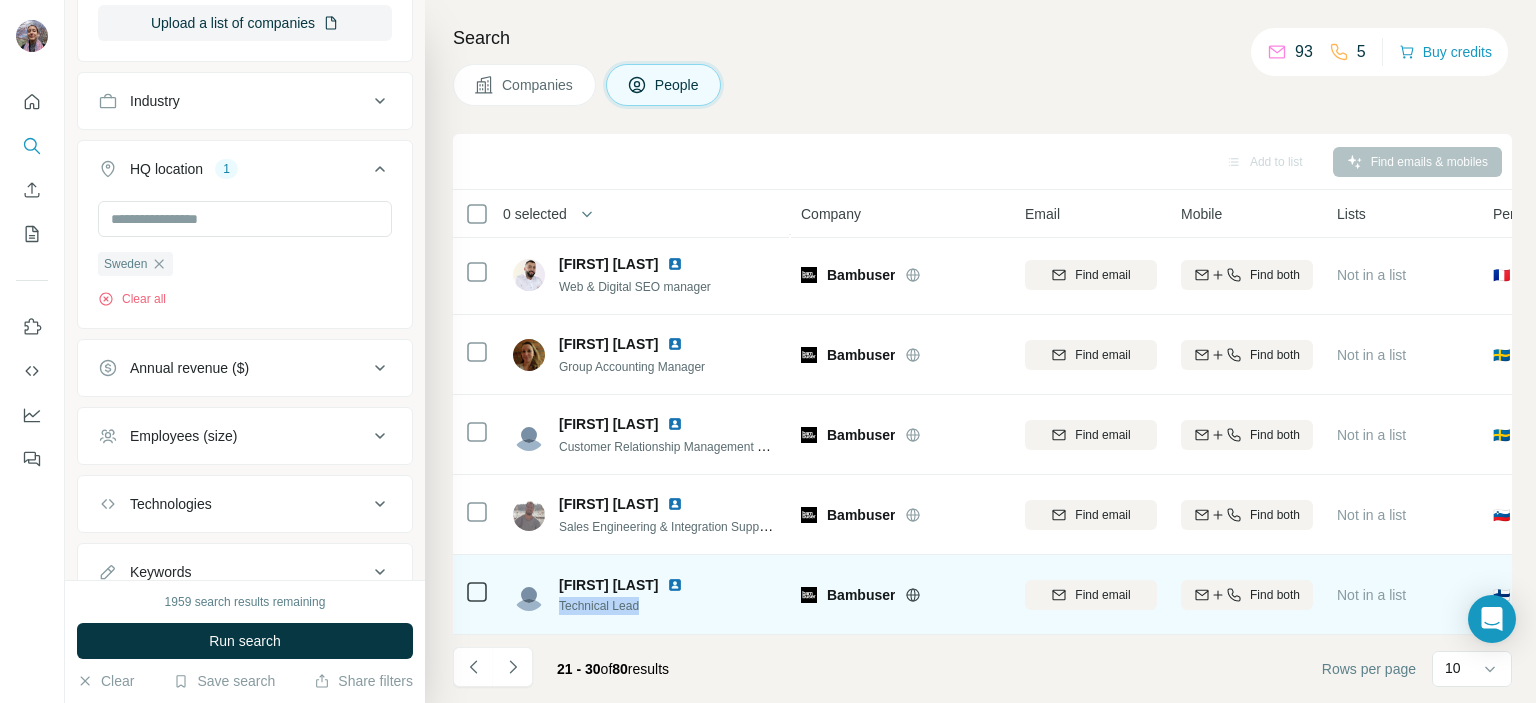 drag, startPoint x: 665, startPoint y: 597, endPoint x: 556, endPoint y: 611, distance: 109.89541 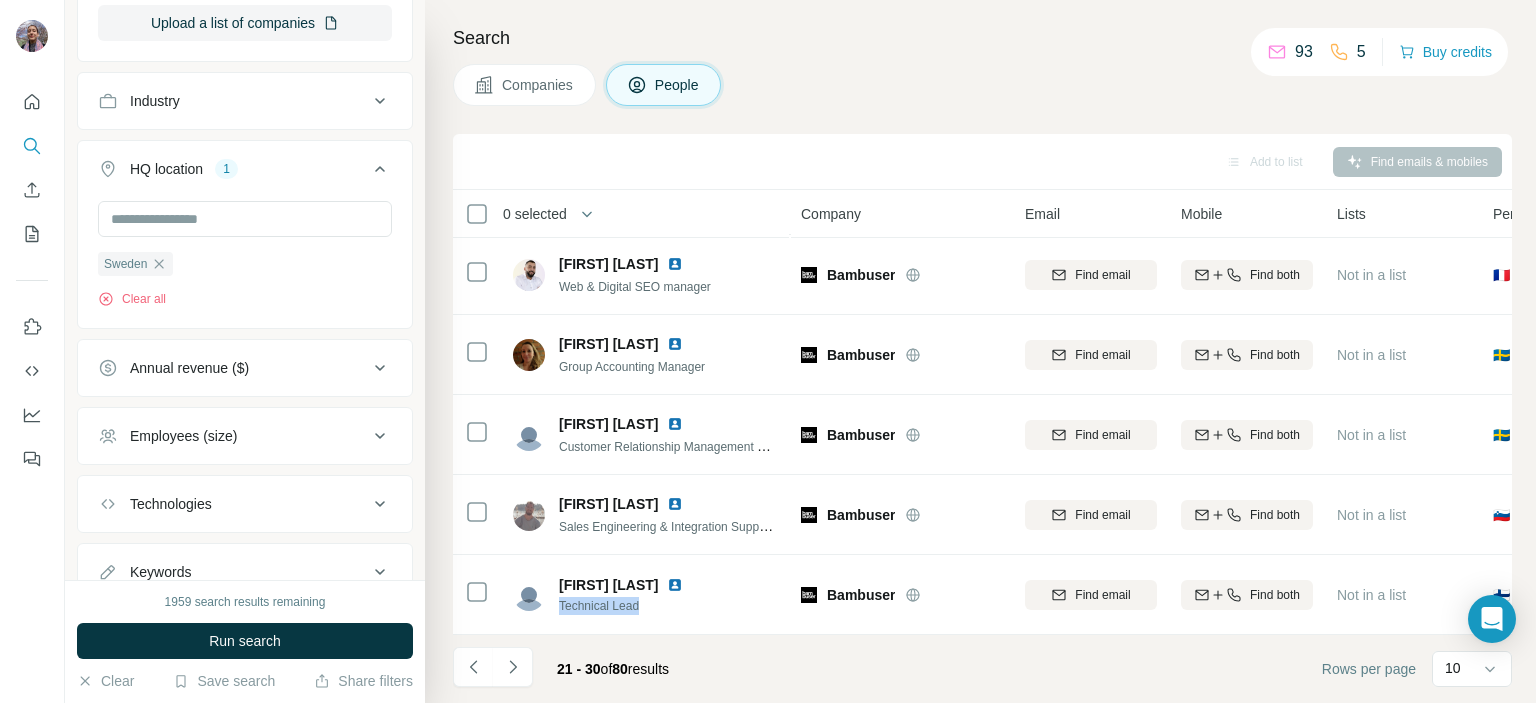 copy on "Technical Lead" 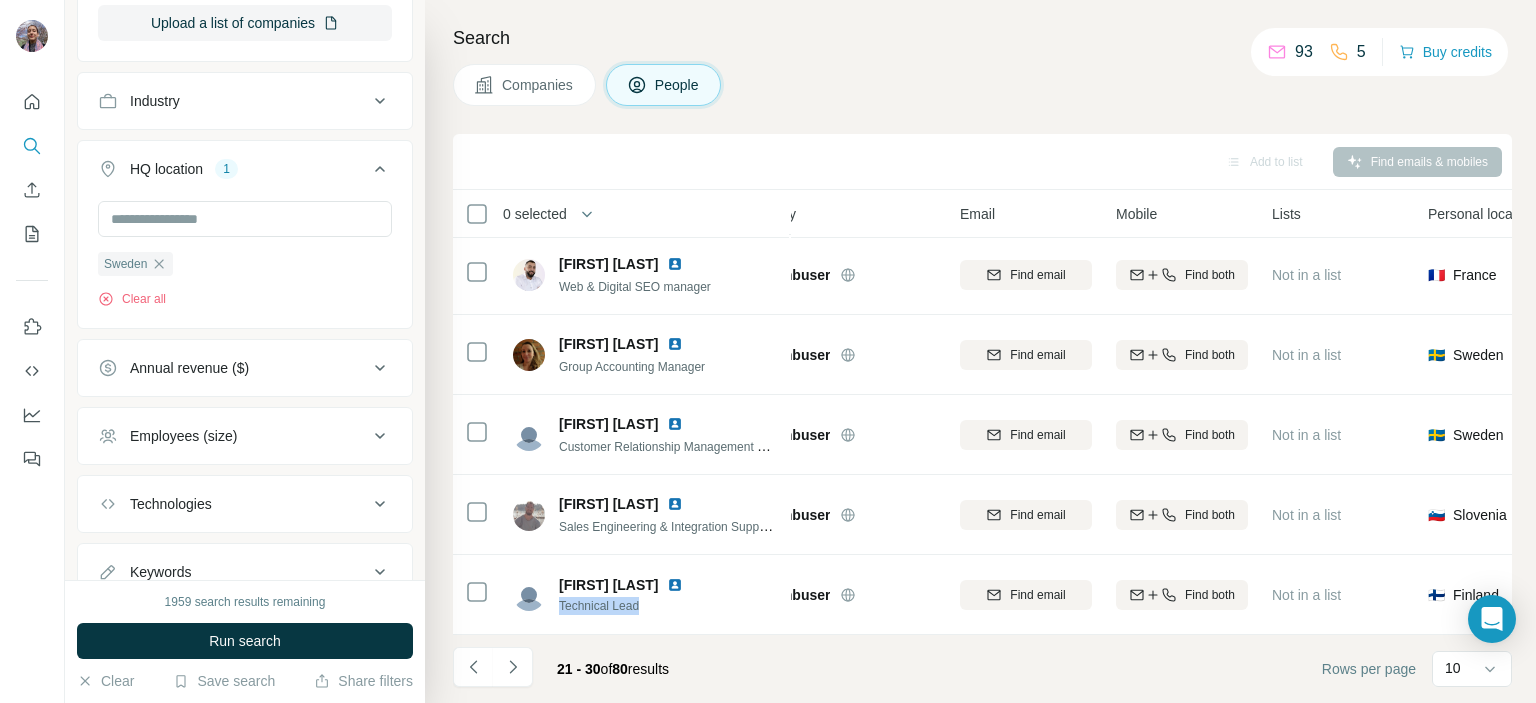 scroll, scrollTop: 412, scrollLeft: 0, axis: vertical 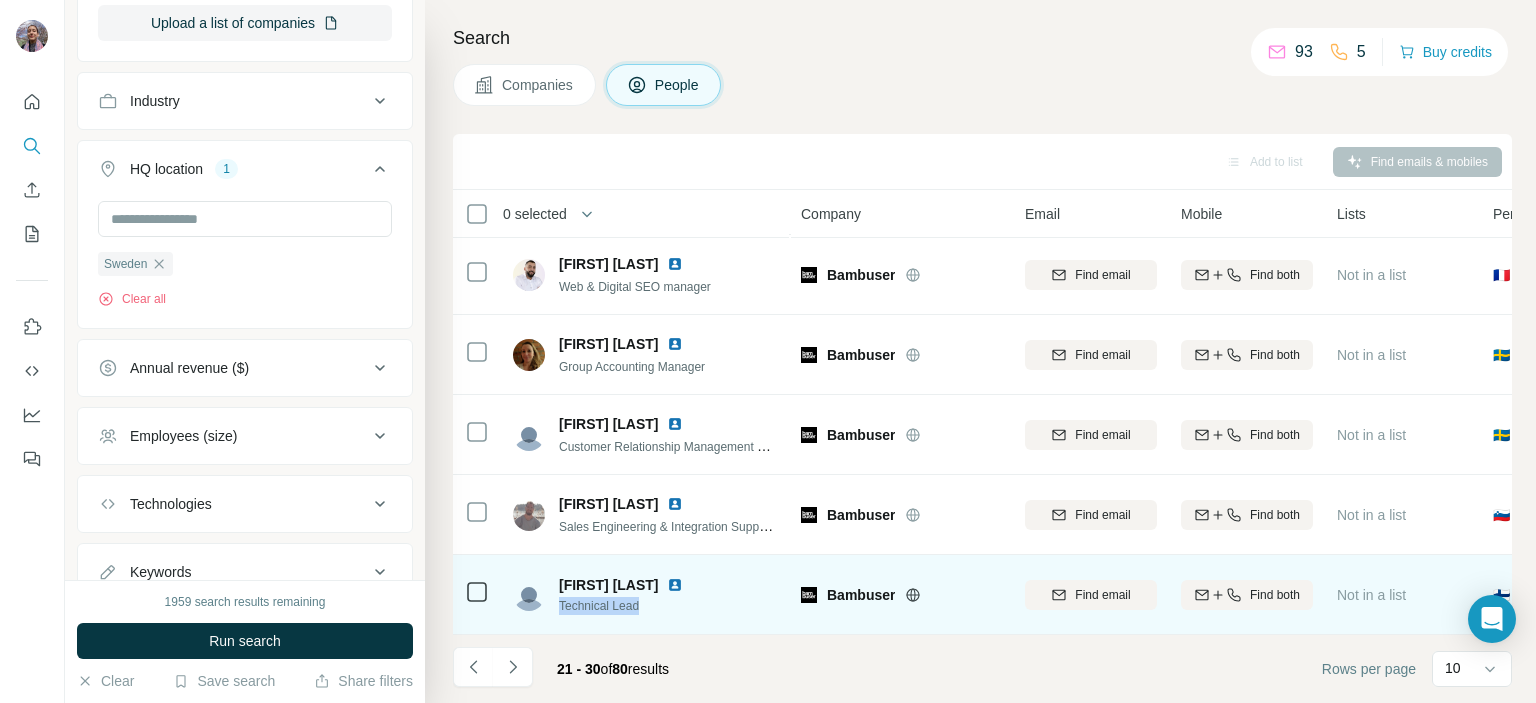 copy on "Technical Lead" 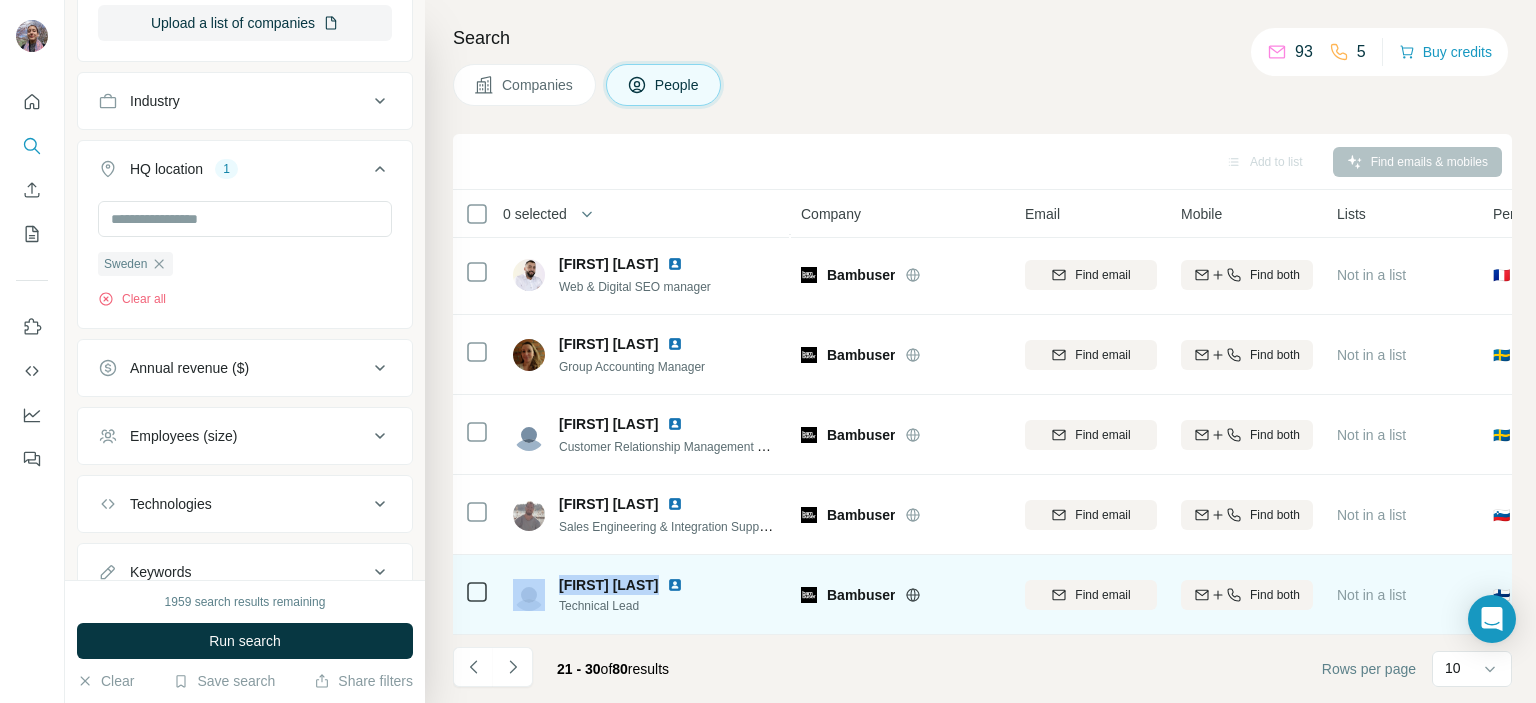 drag, startPoint x: 663, startPoint y: 575, endPoint x: 546, endPoint y: 575, distance: 117 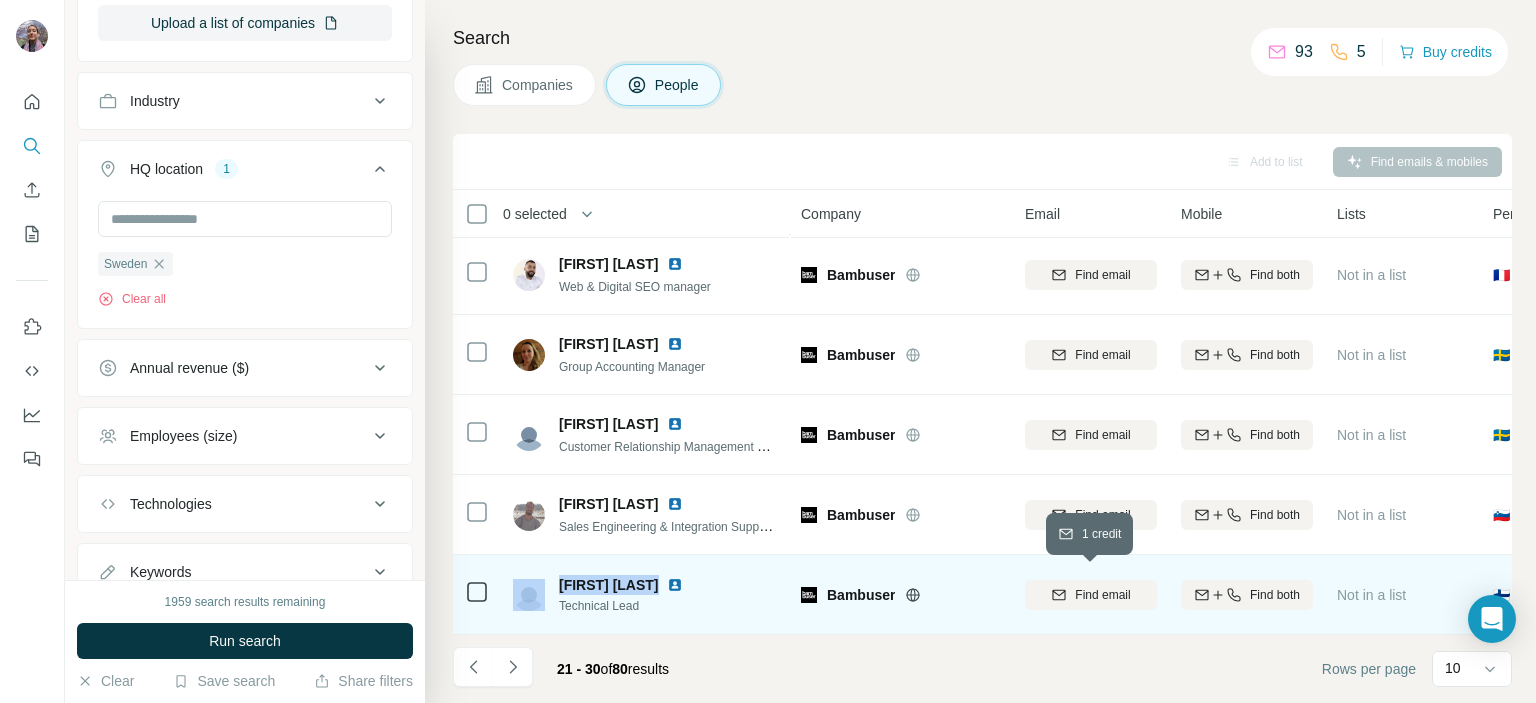 click on "Find email" at bounding box center [1102, 595] 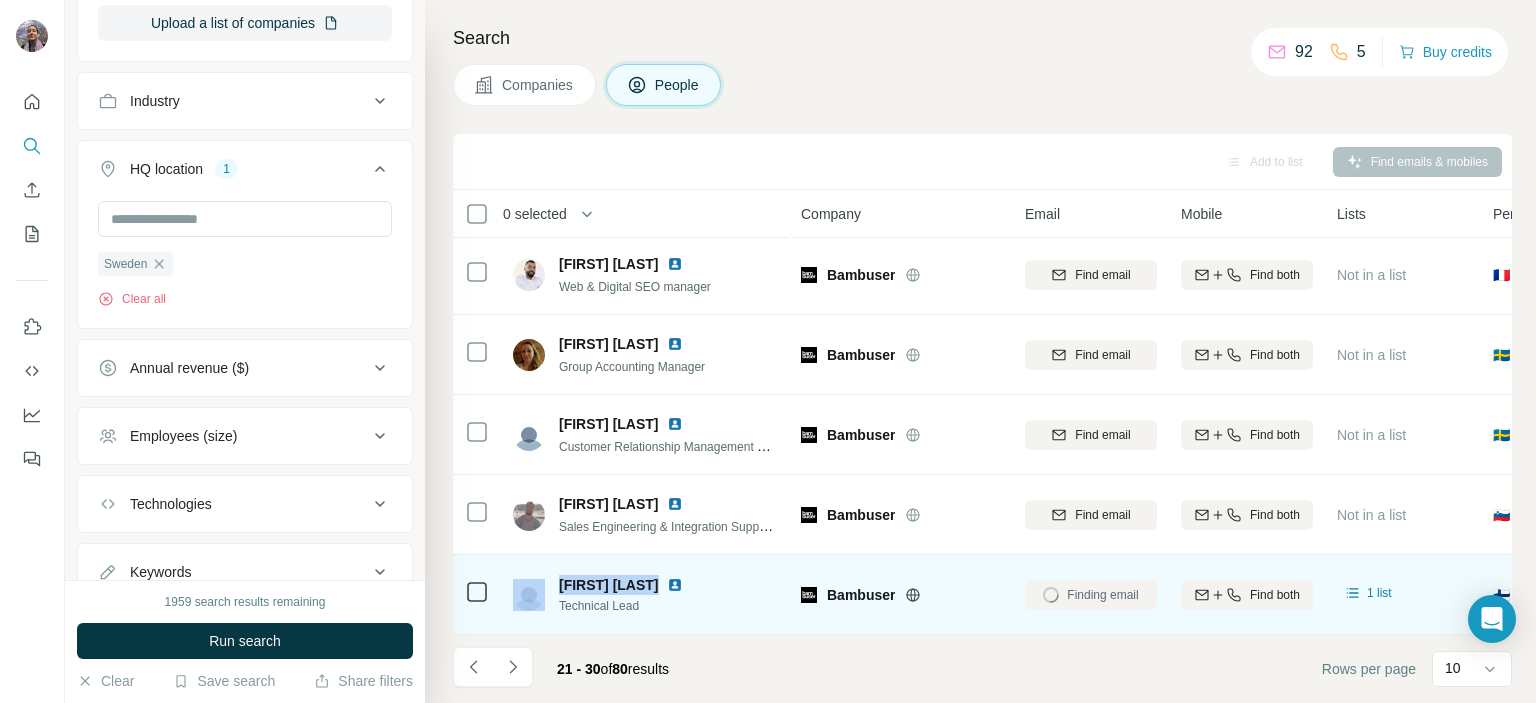 click at bounding box center [675, 585] 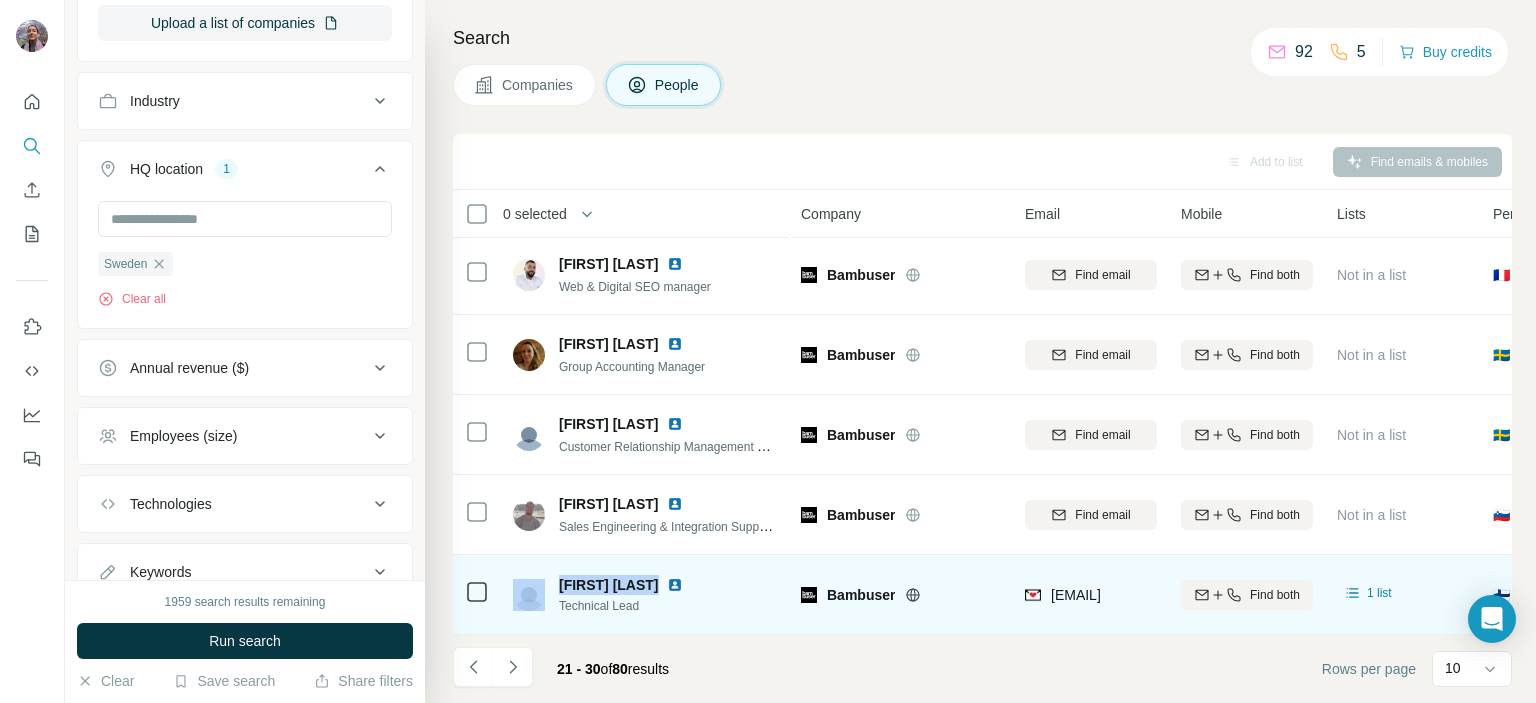 click at bounding box center (675, 585) 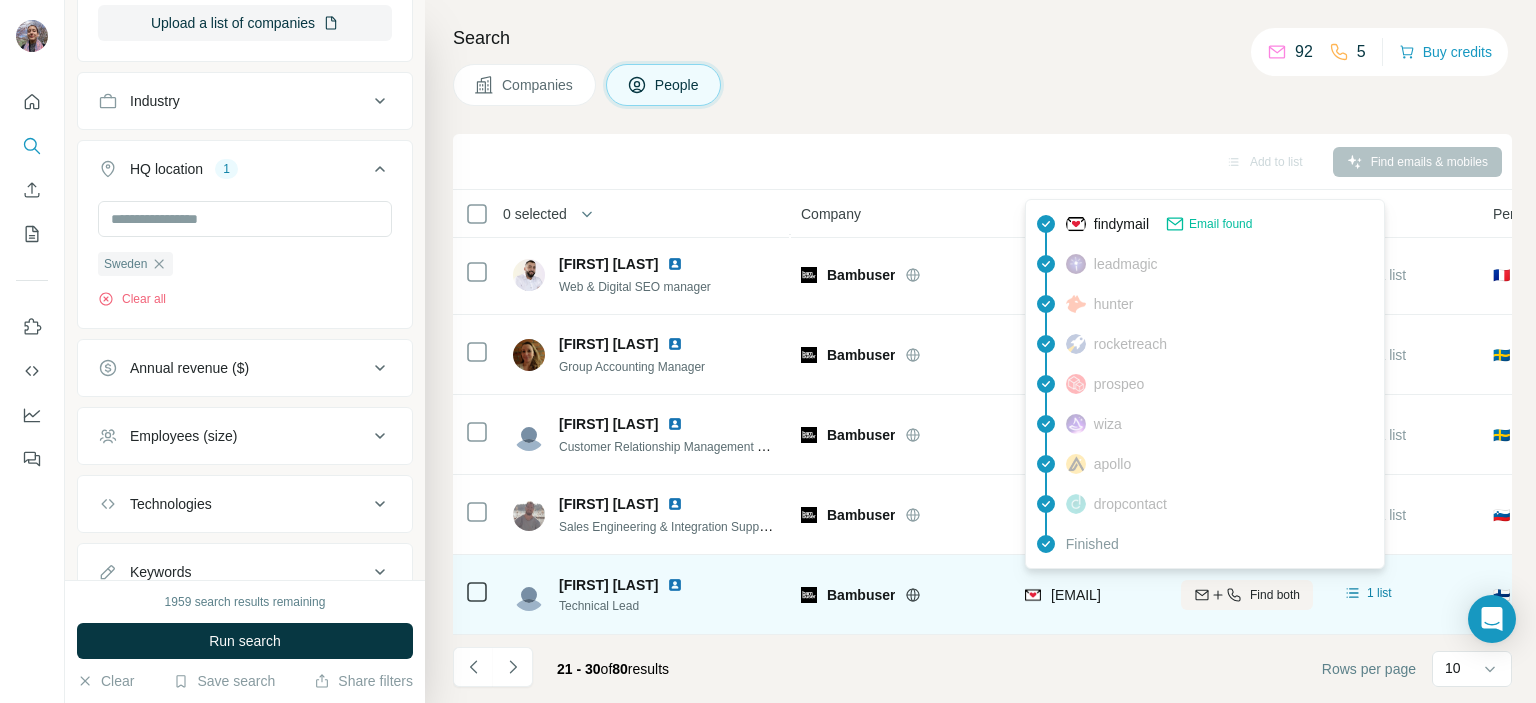 click on "[EMAIL]" at bounding box center (1076, 595) 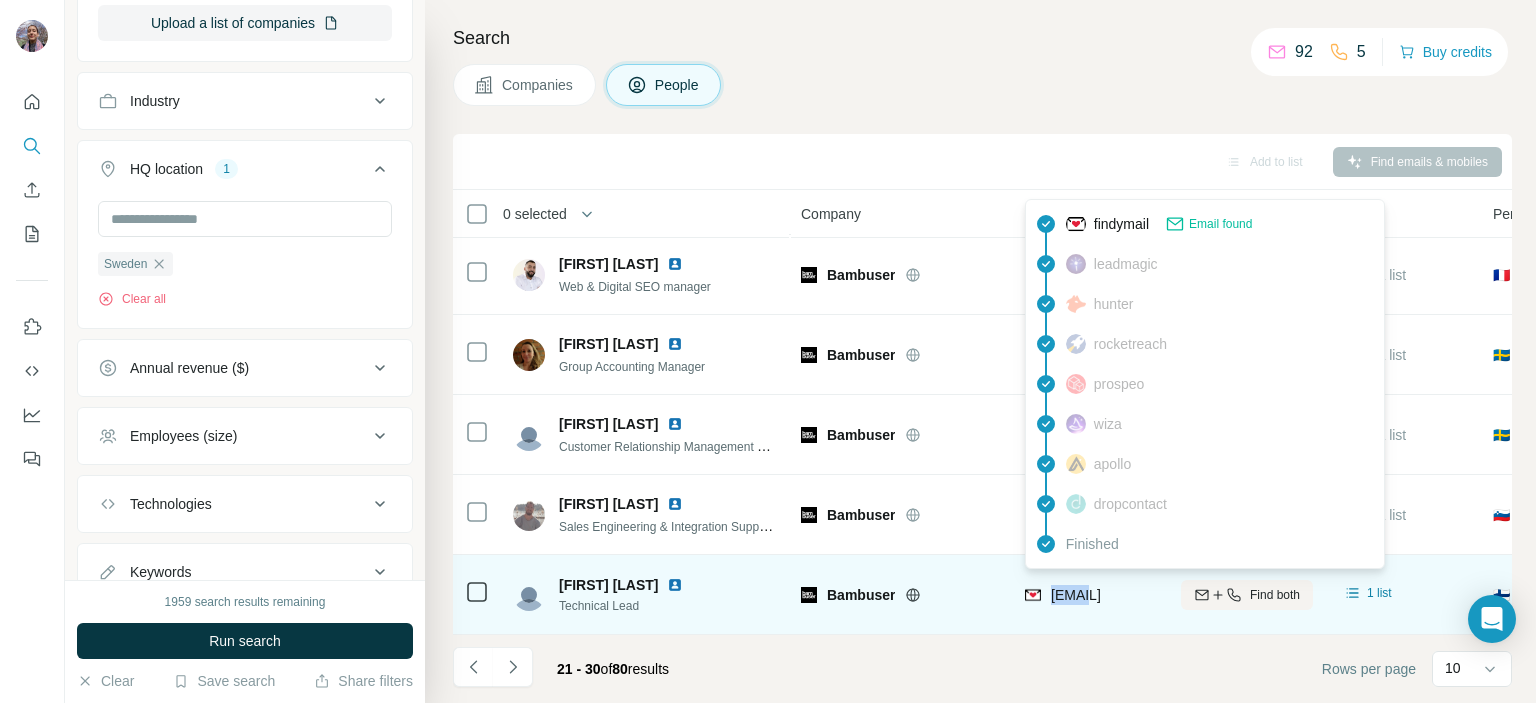 click on "[EMAIL]" at bounding box center (1076, 595) 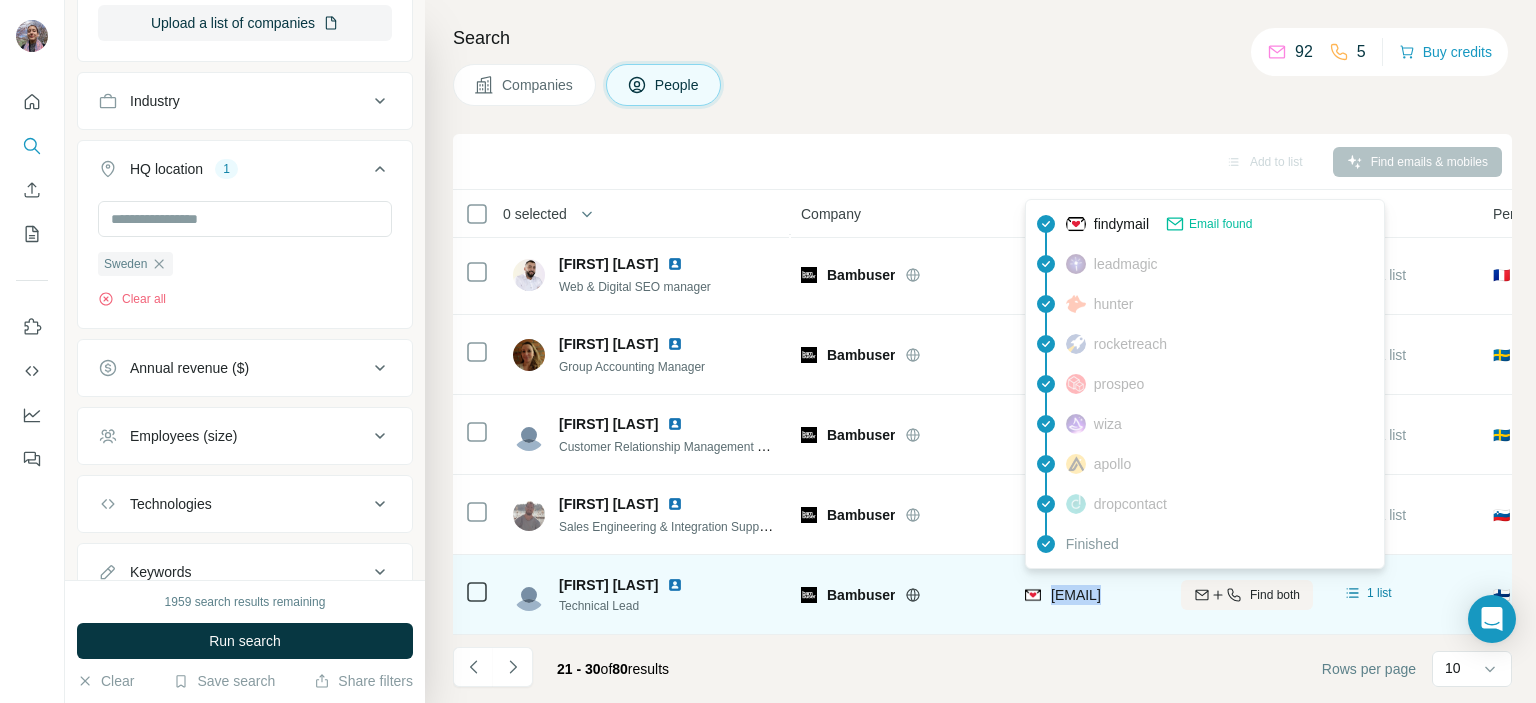 click on "[EMAIL]" at bounding box center (1076, 595) 